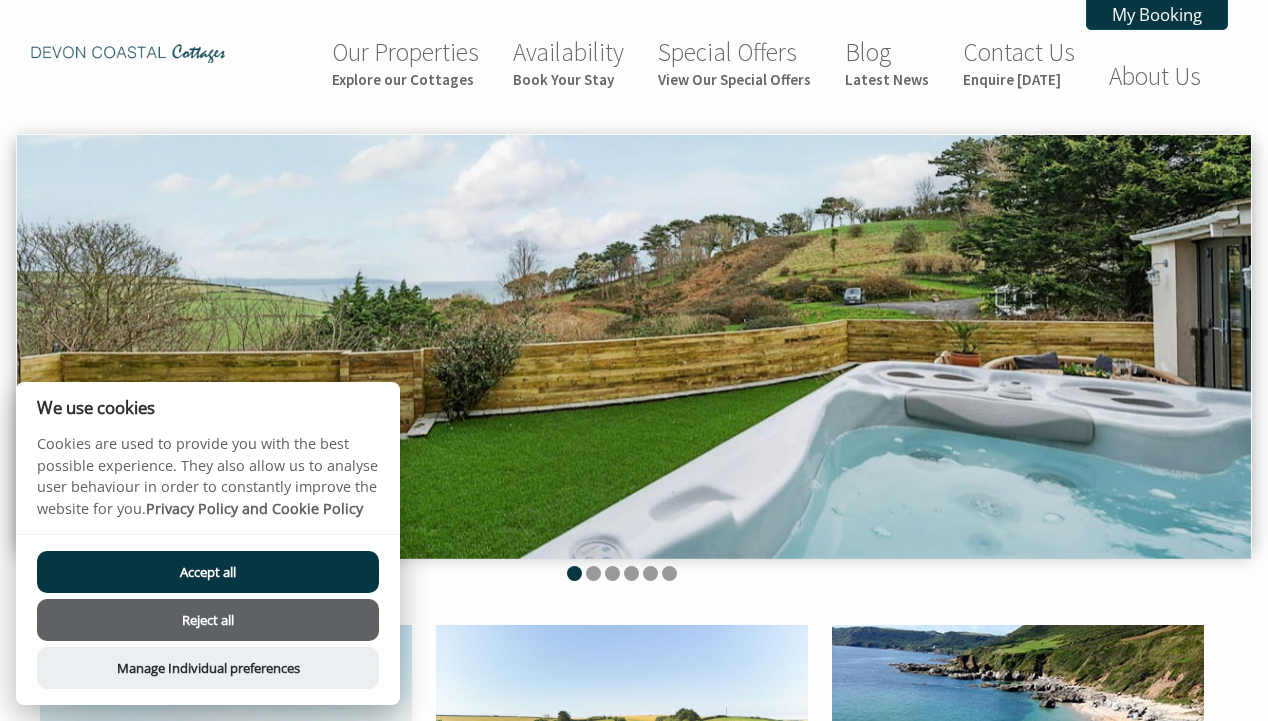 scroll, scrollTop: 0, scrollLeft: 0, axis: both 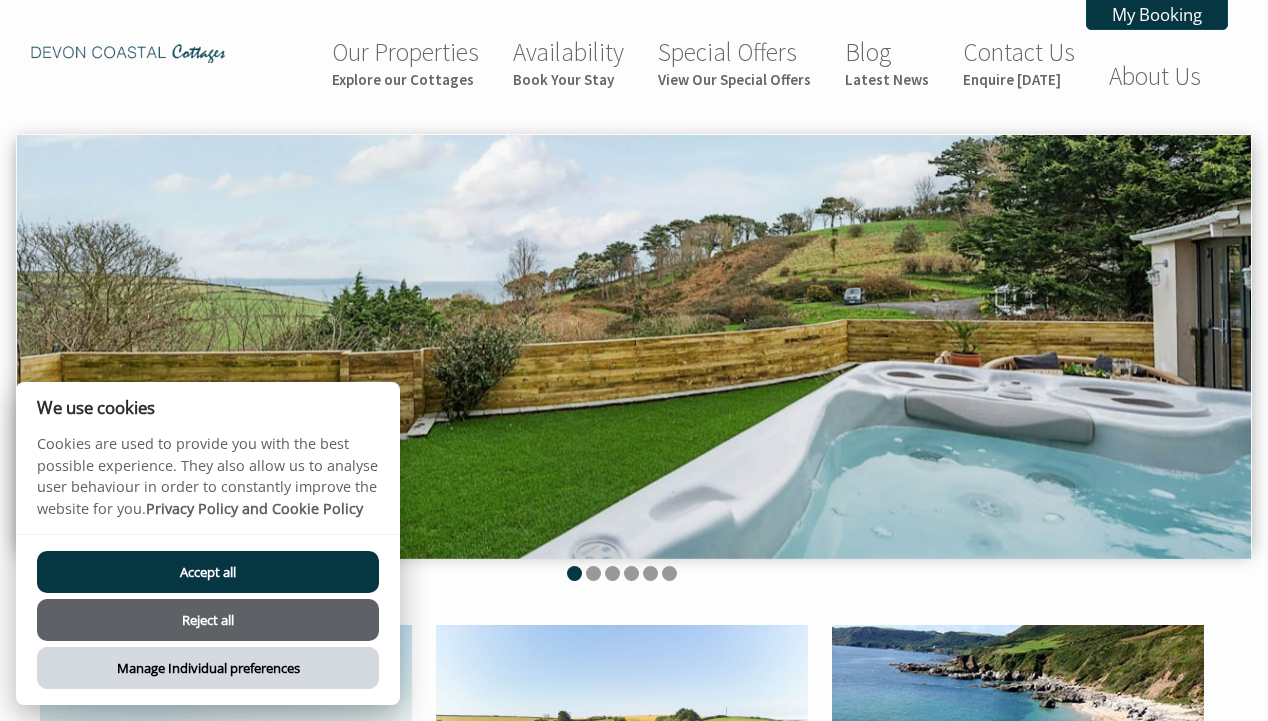 click on "Manage Individual preferences" at bounding box center [208, 668] 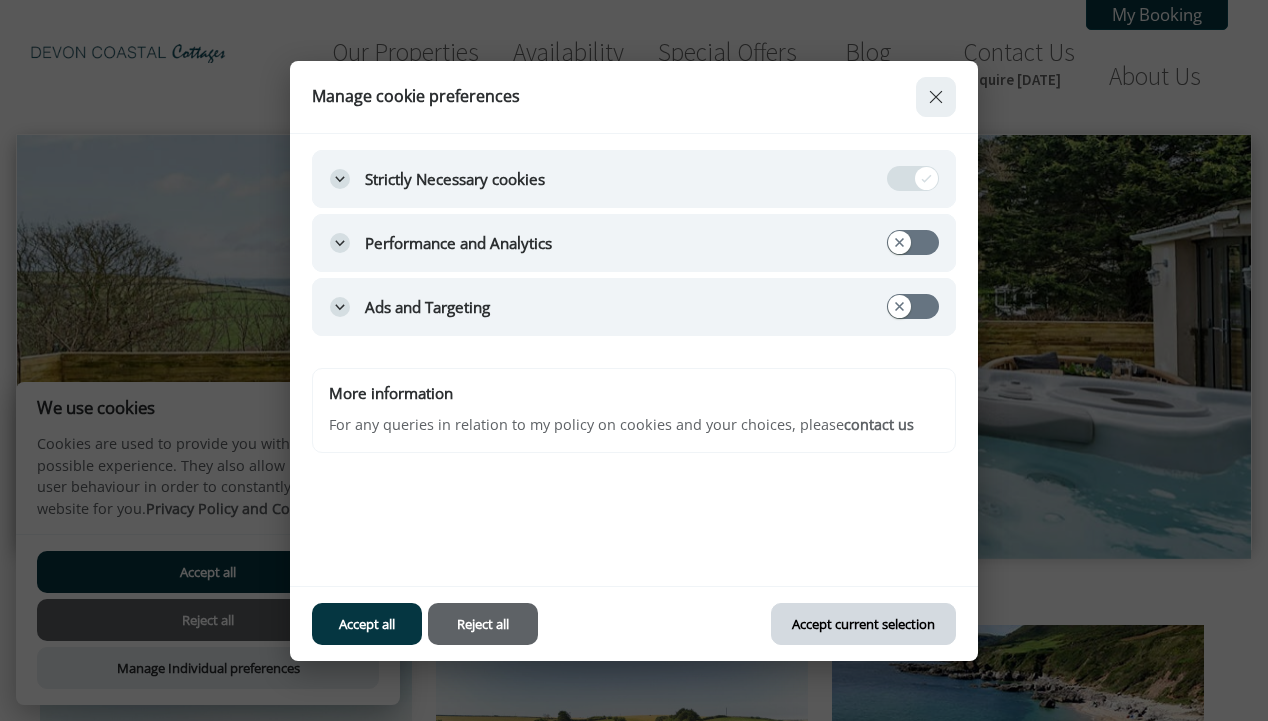 click on "Accept current selection" at bounding box center (863, 624) 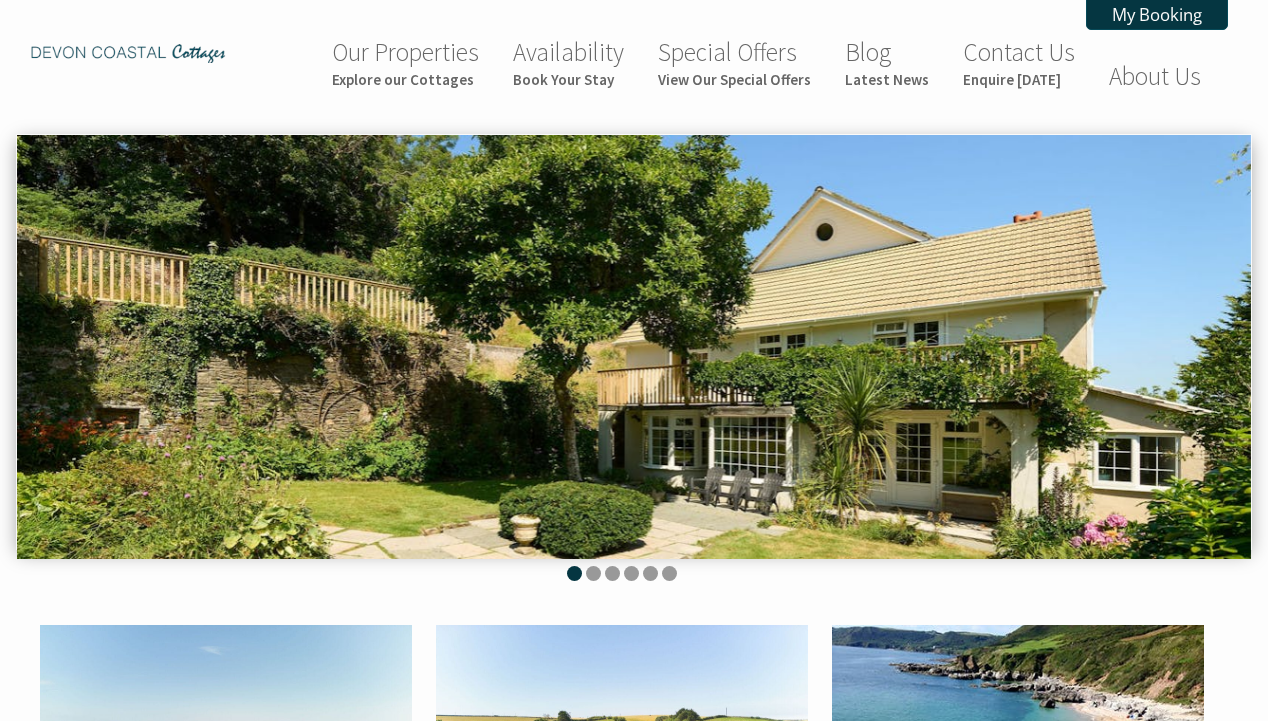 scroll, scrollTop: 0, scrollLeft: 0, axis: both 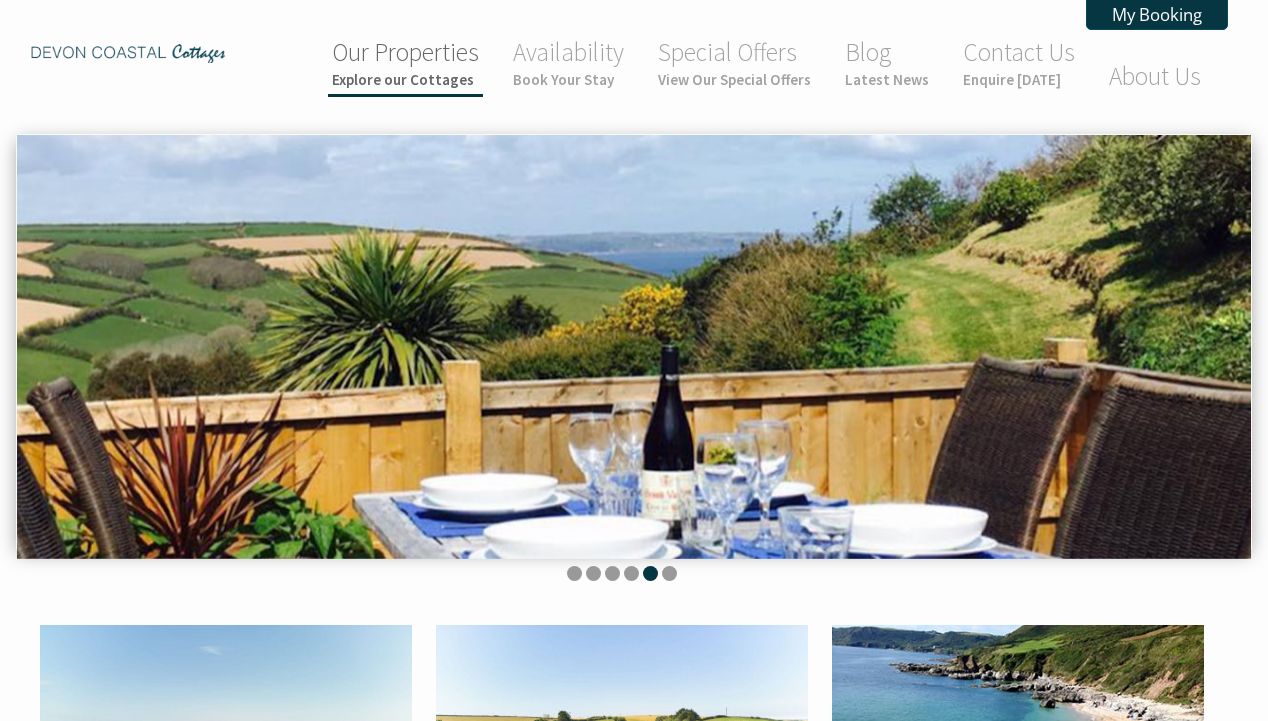 click on "Our Properties  Explore our Cottages" at bounding box center [405, 62] 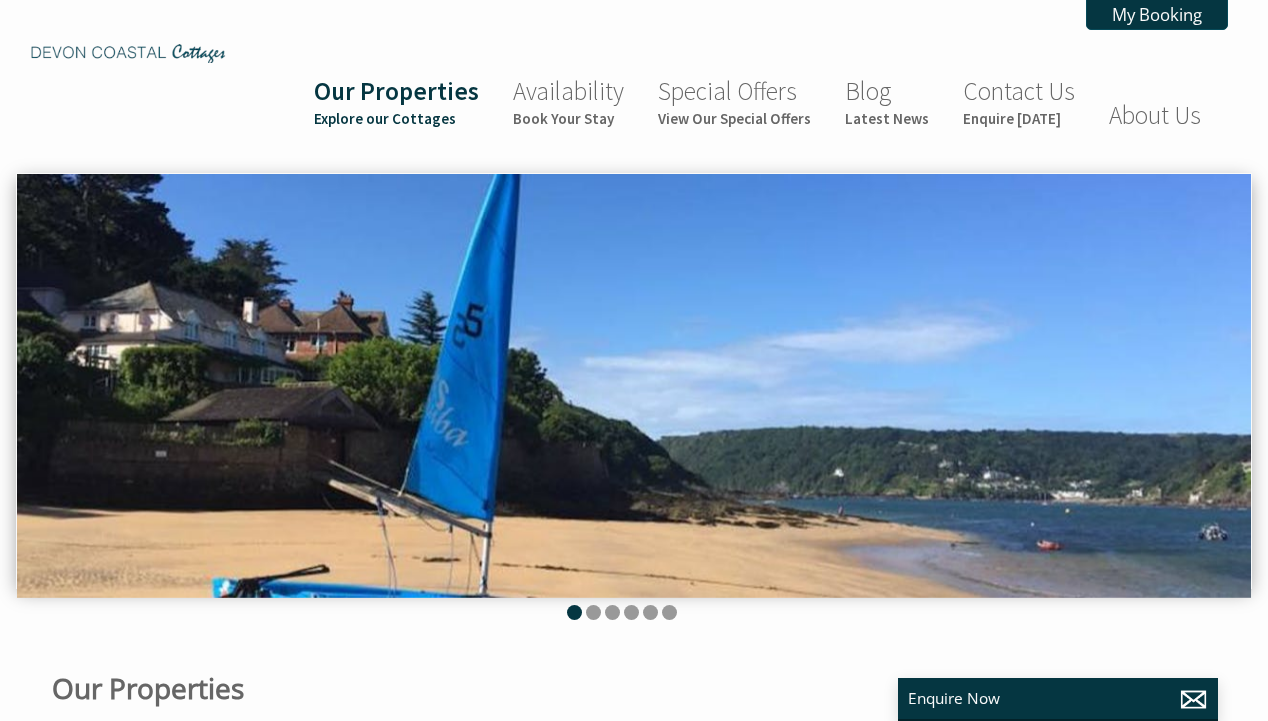 scroll, scrollTop: 0, scrollLeft: 18, axis: horizontal 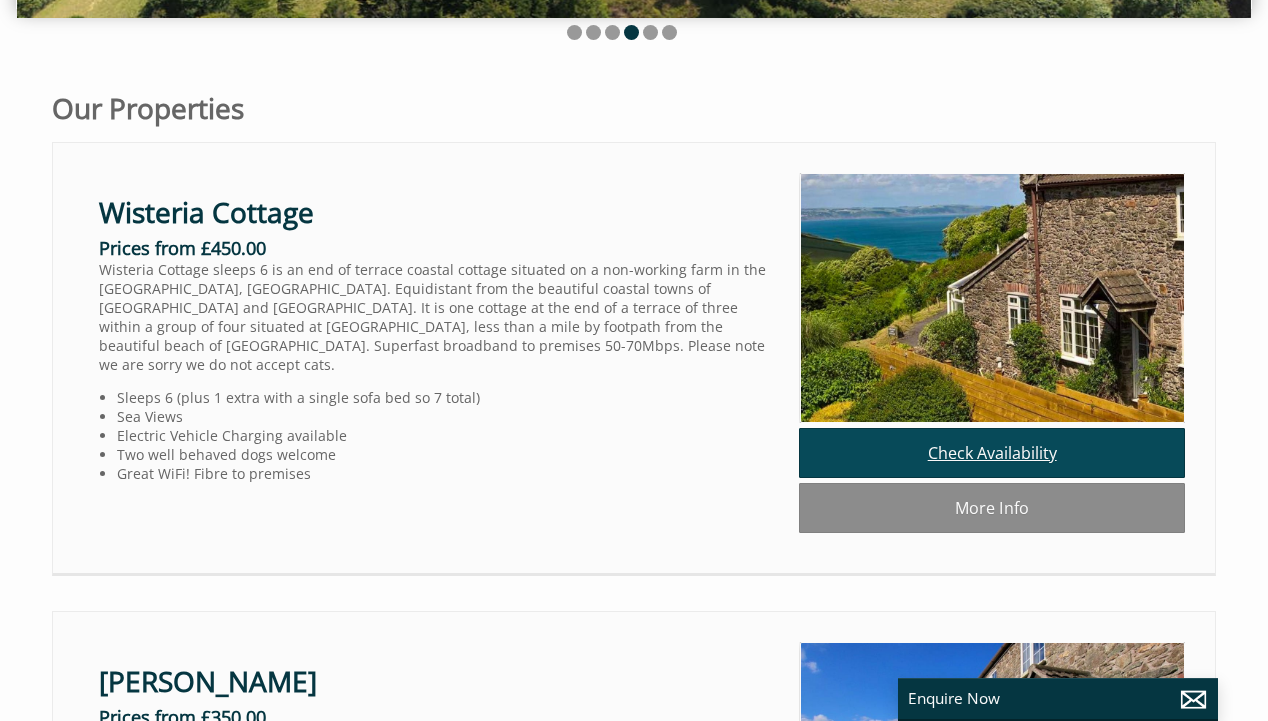 click on "Check Availability" at bounding box center (992, 453) 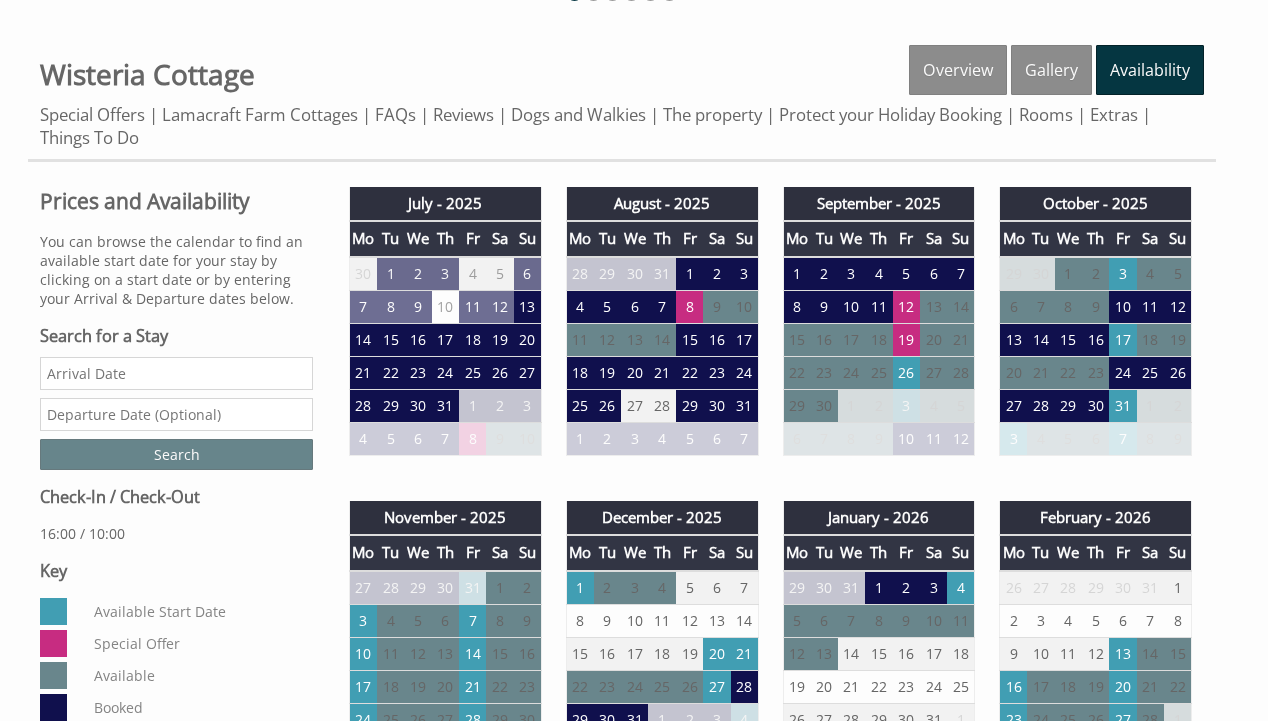 scroll, scrollTop: 0, scrollLeft: 0, axis: both 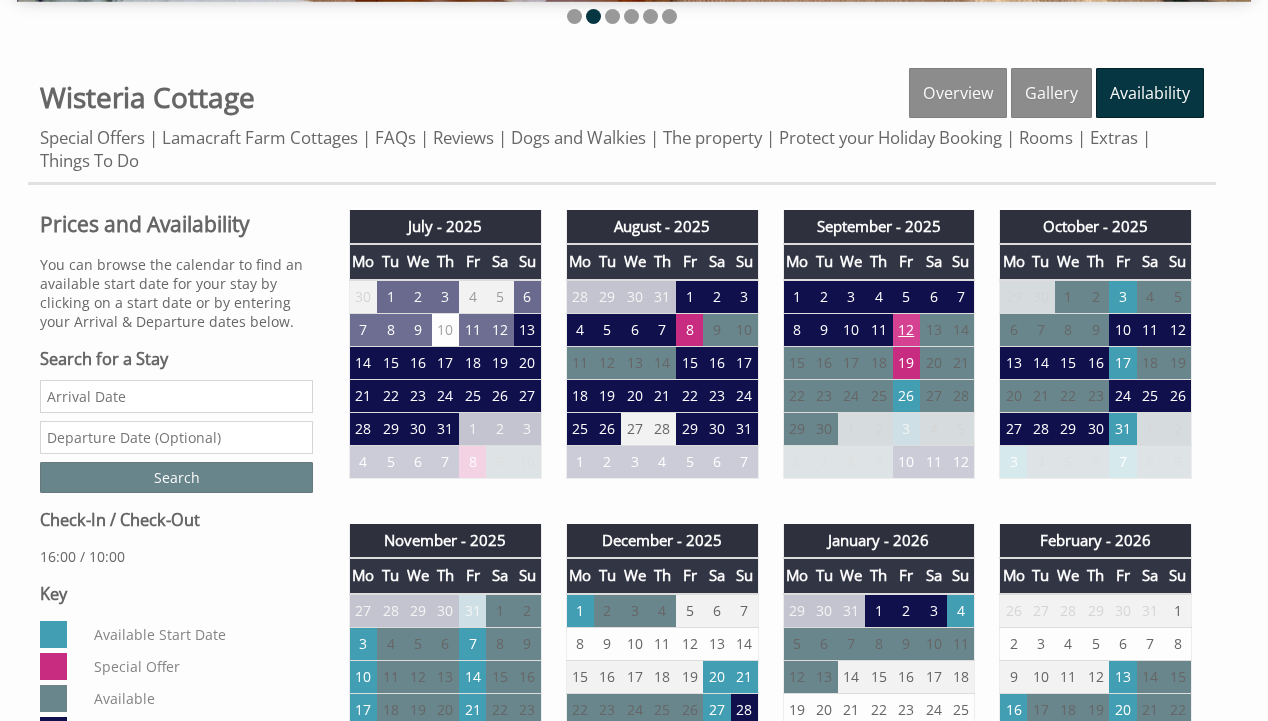 click on "12" at bounding box center [906, 329] 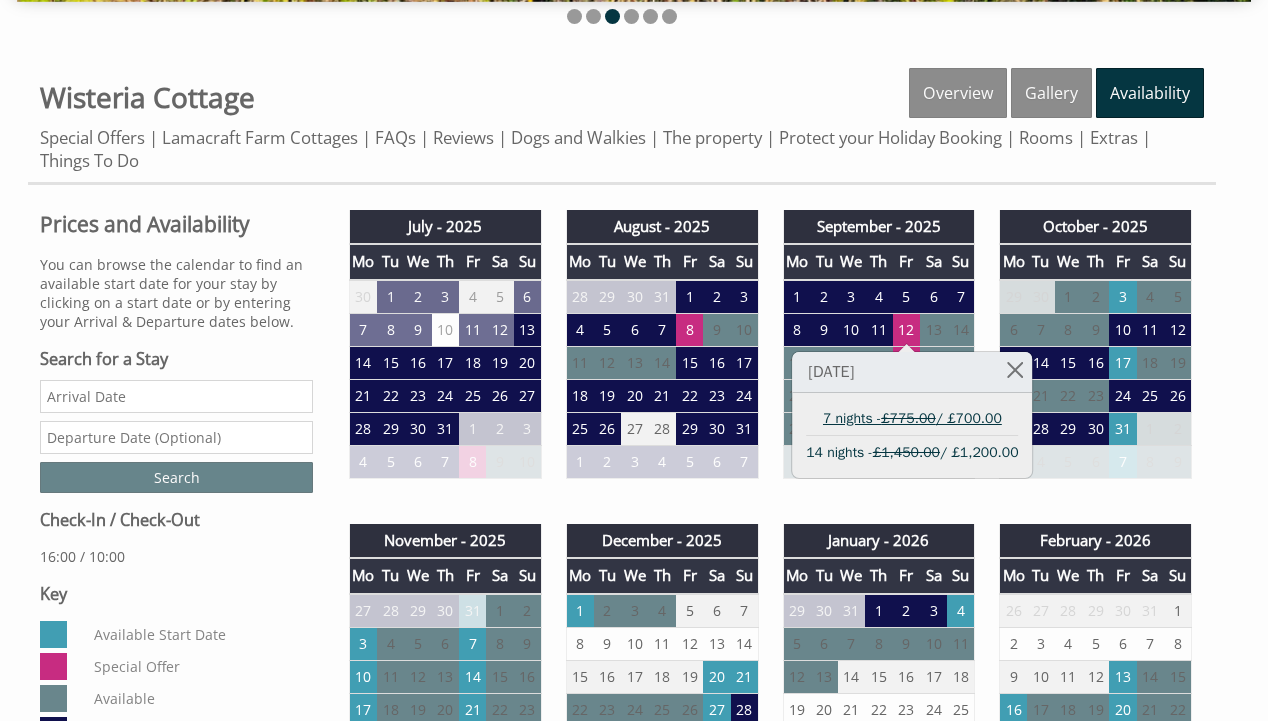 click on "£775.00" at bounding box center [908, 418] 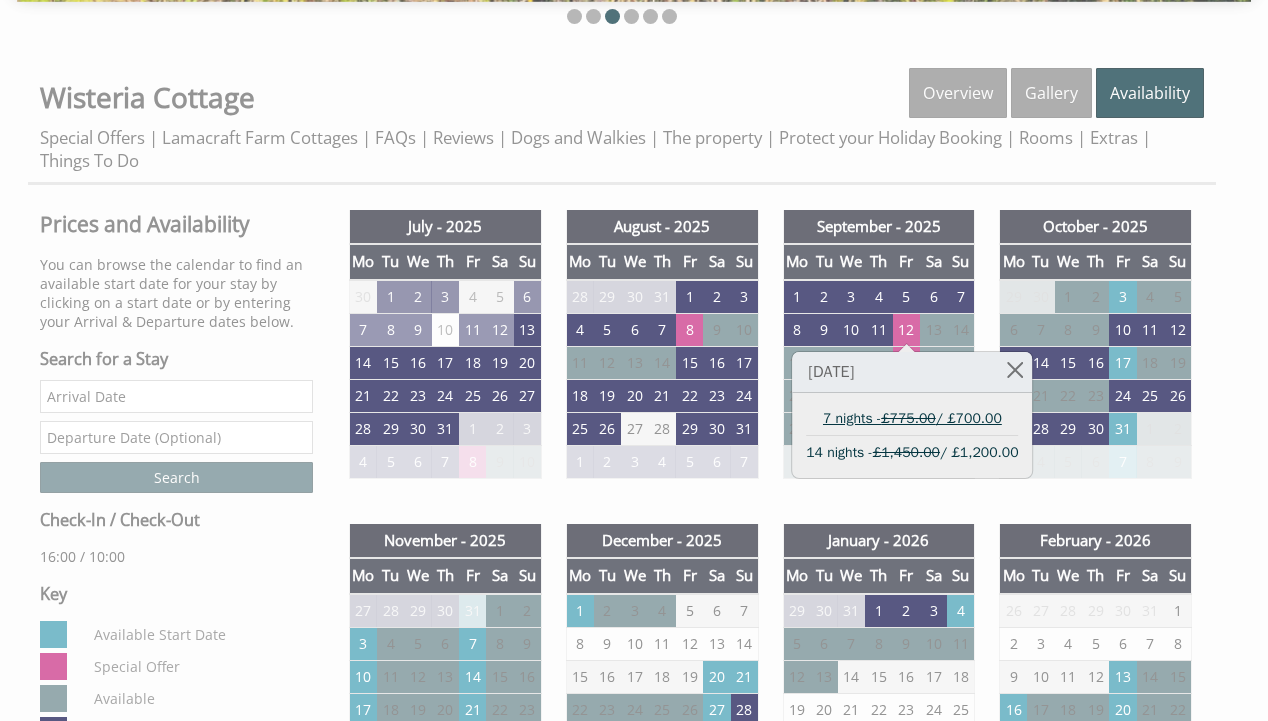 scroll, scrollTop: 0, scrollLeft: 0, axis: both 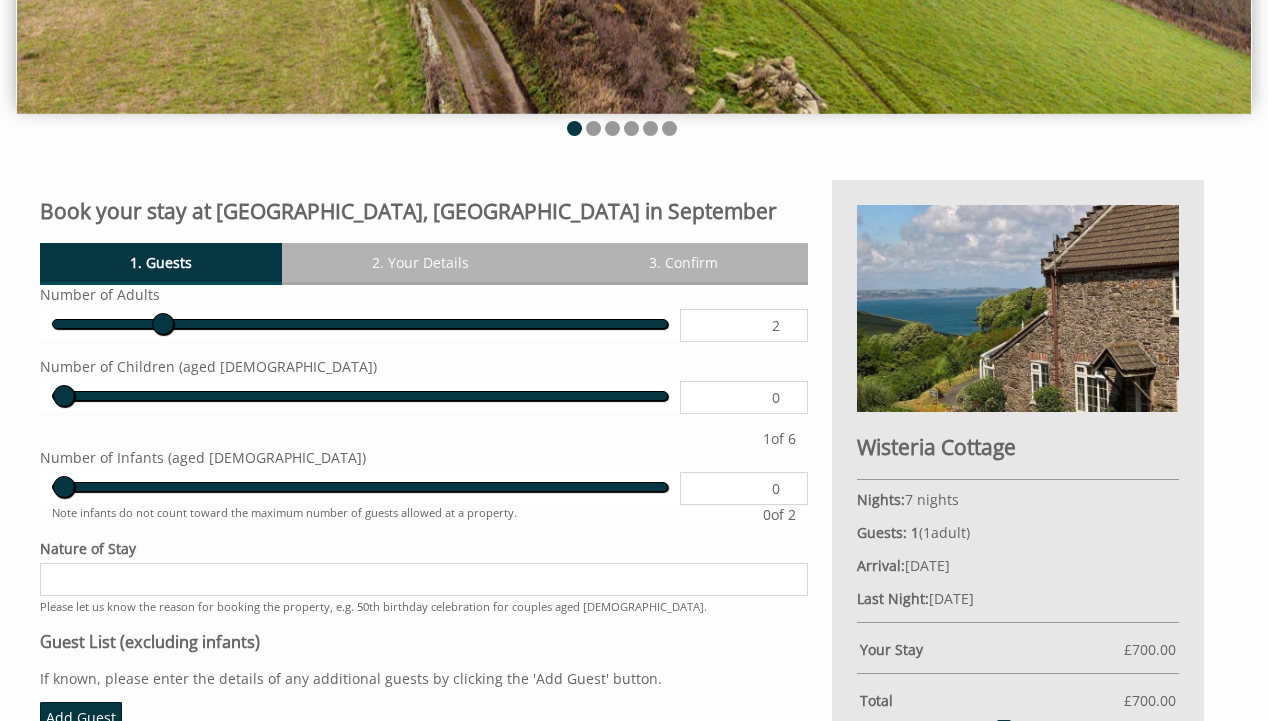 type on "2" 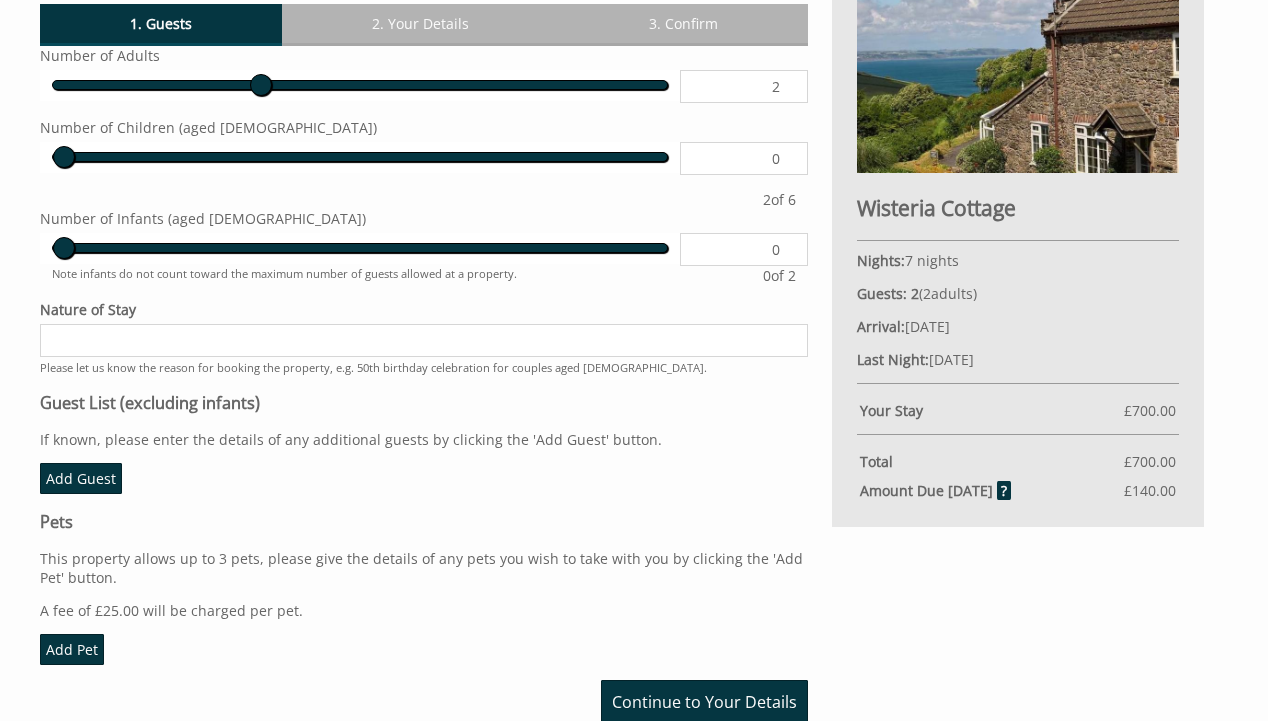 scroll, scrollTop: 696, scrollLeft: 0, axis: vertical 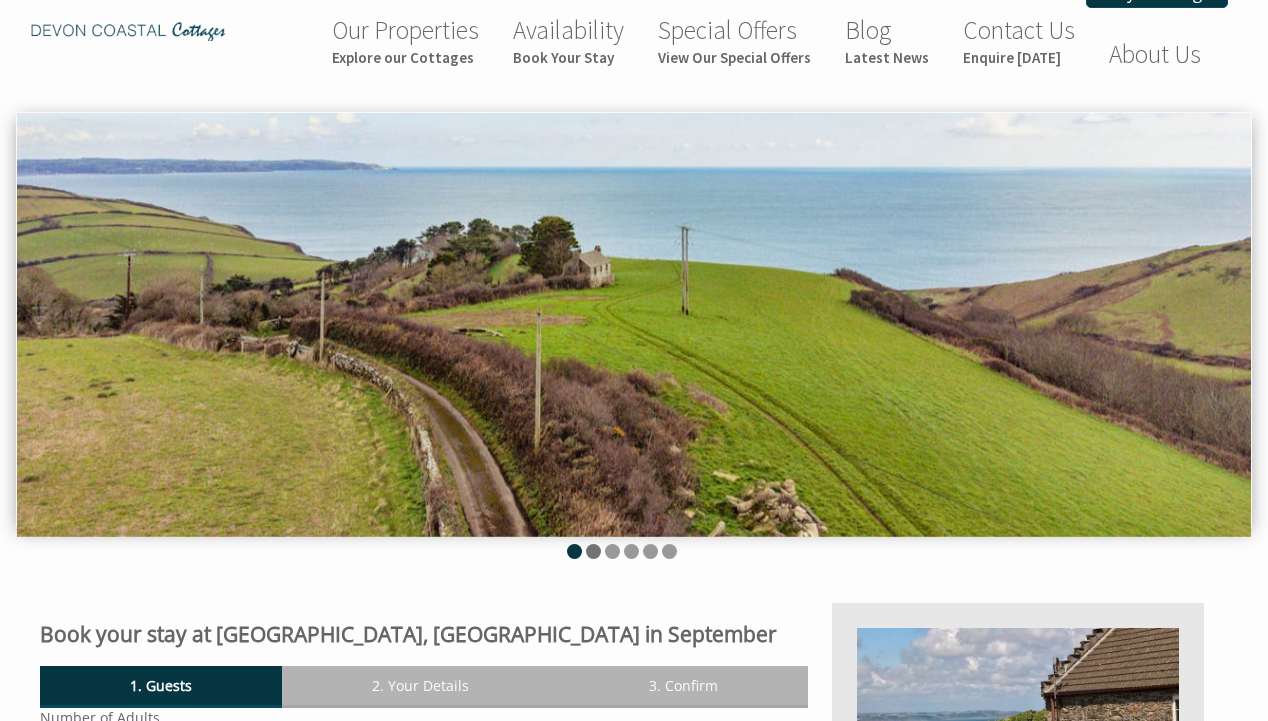 click at bounding box center [593, 551] 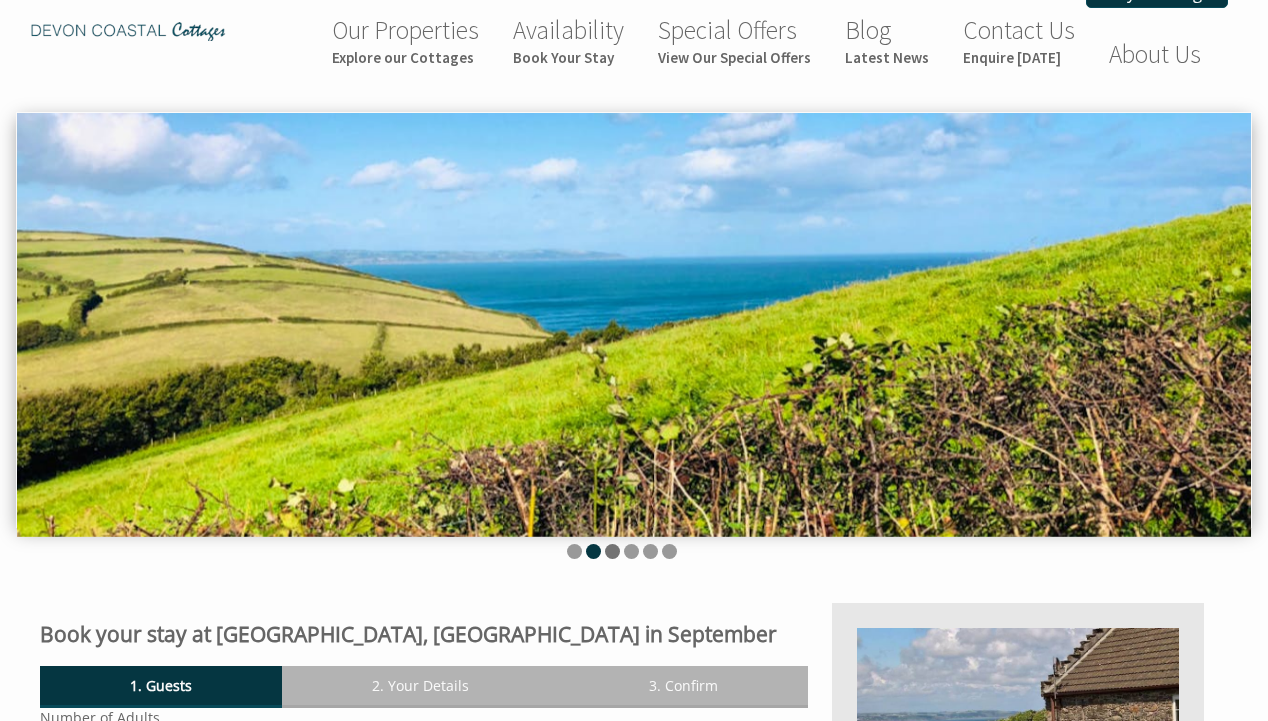 click at bounding box center (612, 551) 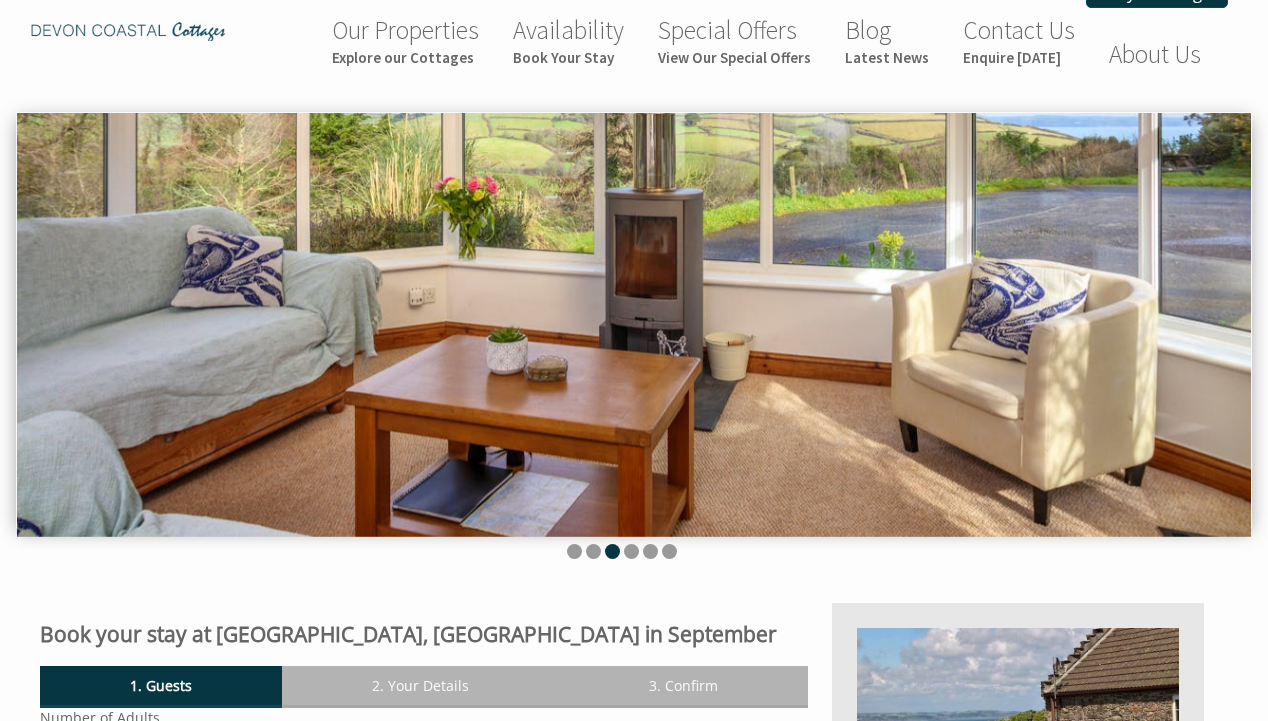 scroll, scrollTop: 0, scrollLeft: 0, axis: both 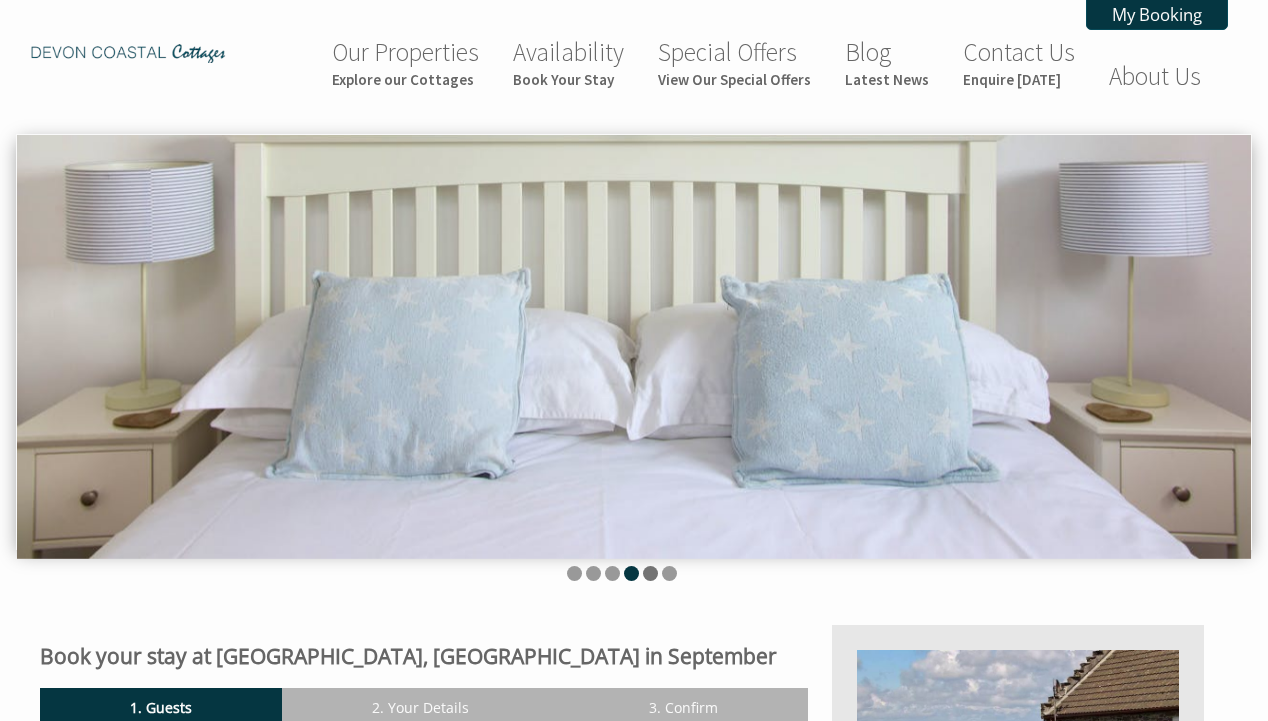 click at bounding box center [650, 573] 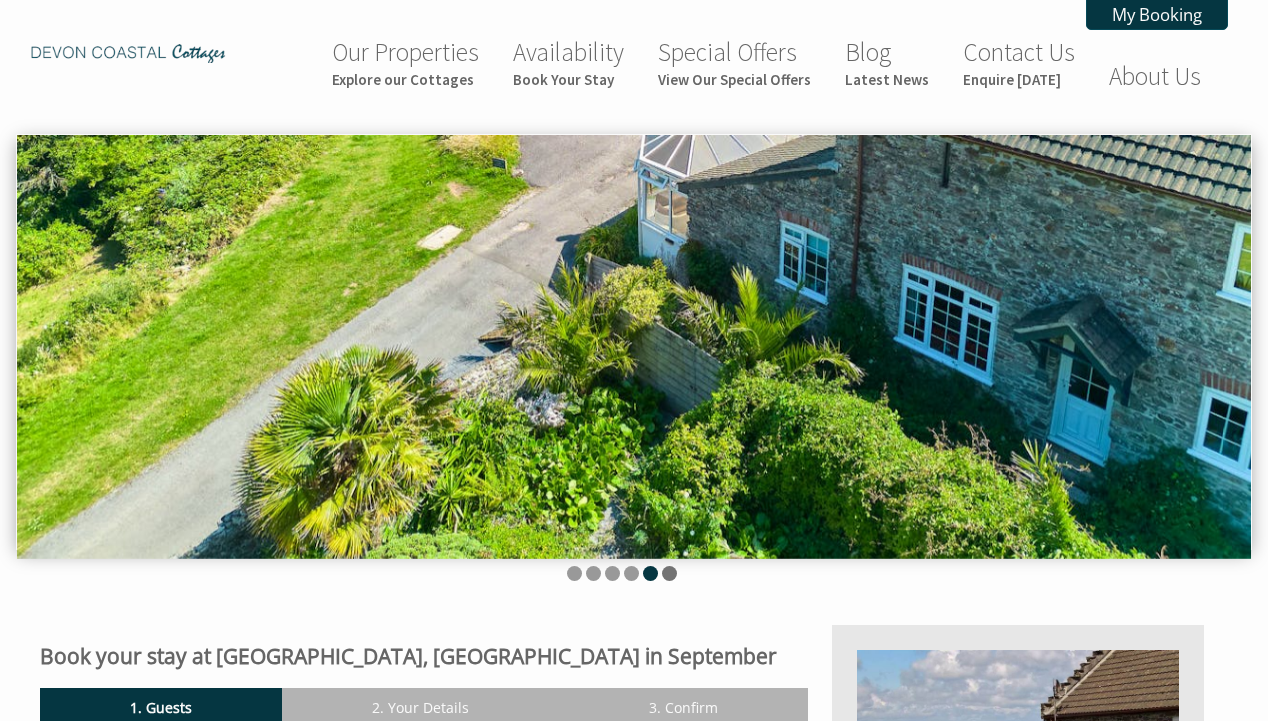 click at bounding box center [669, 573] 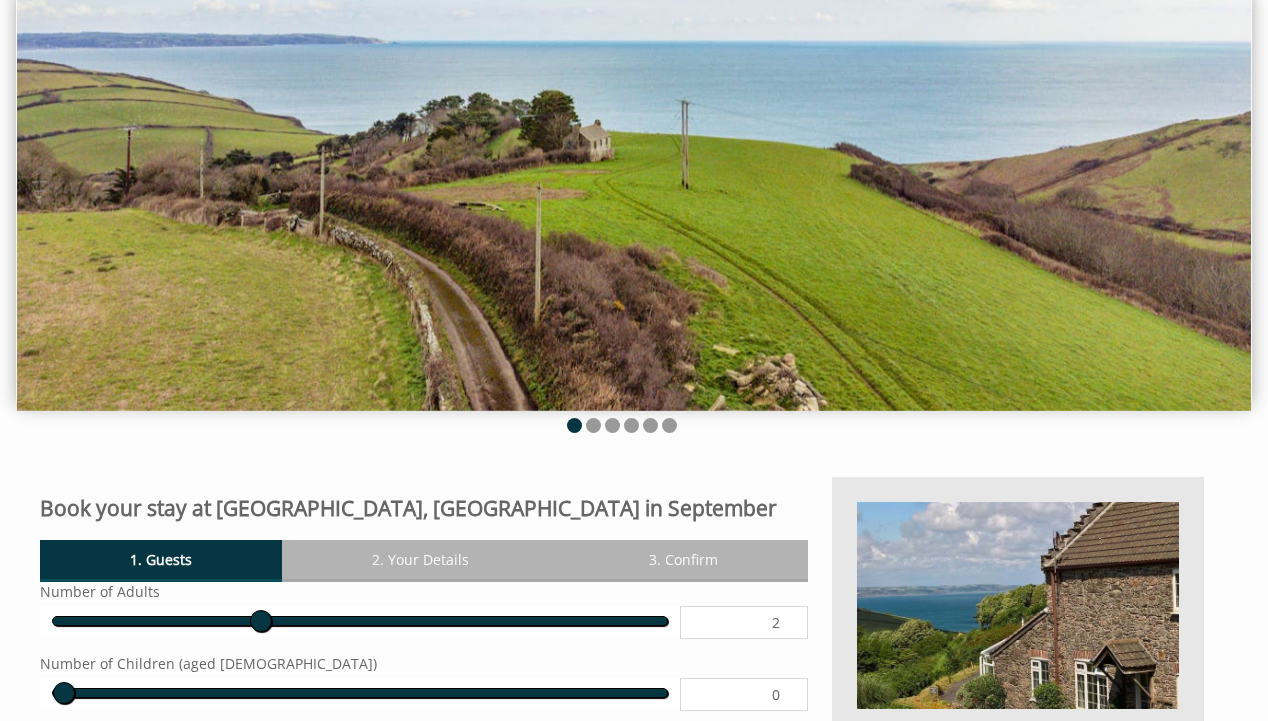 scroll, scrollTop: 120, scrollLeft: 0, axis: vertical 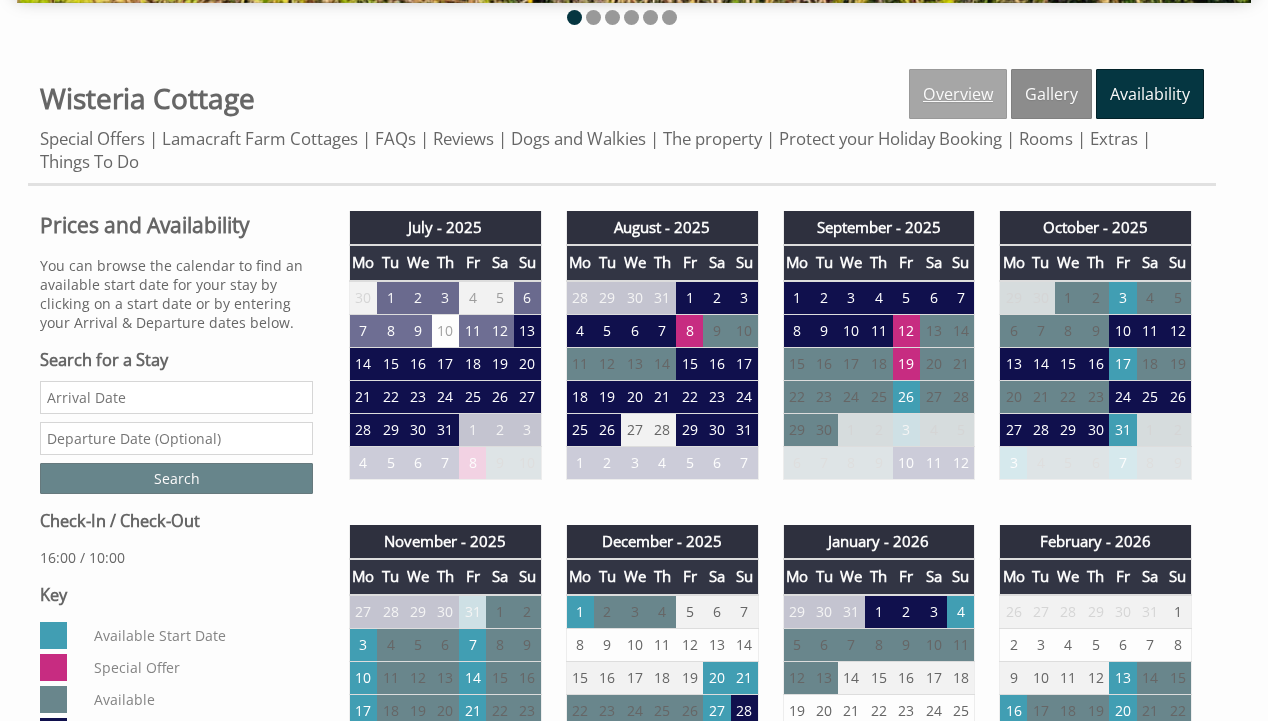 click on "Overview" at bounding box center (958, 94) 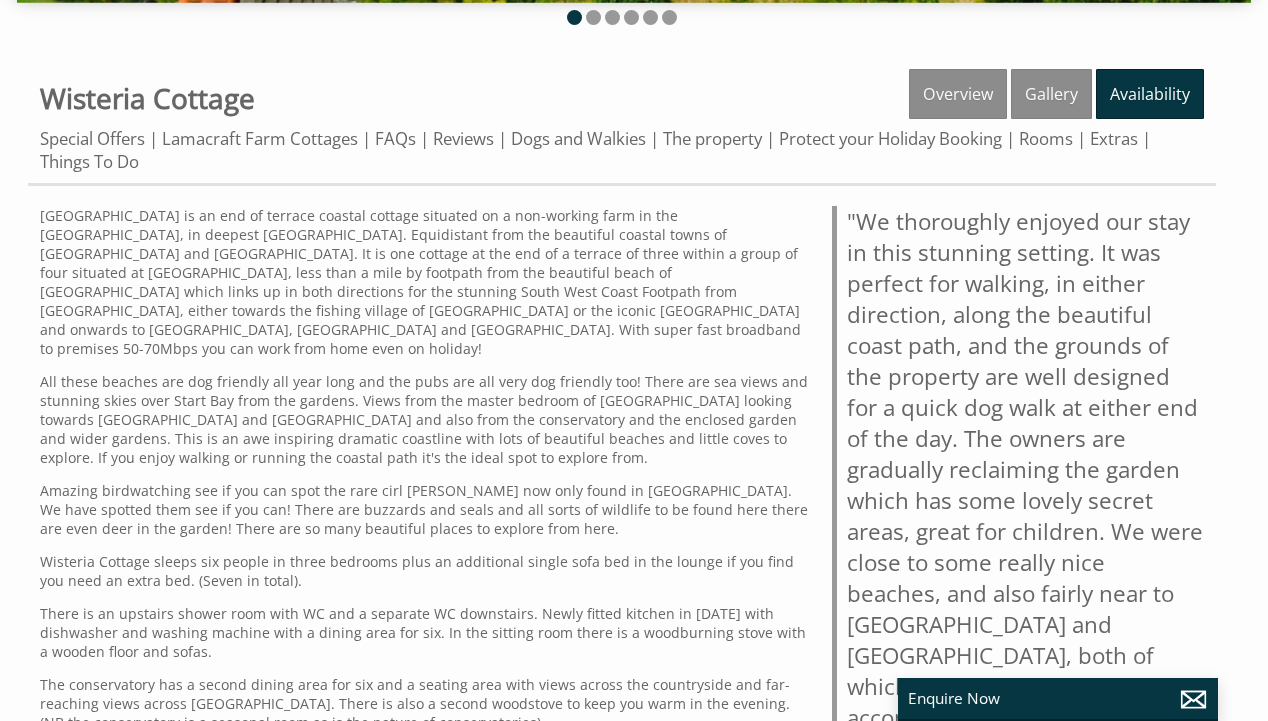 scroll, scrollTop: 0, scrollLeft: 0, axis: both 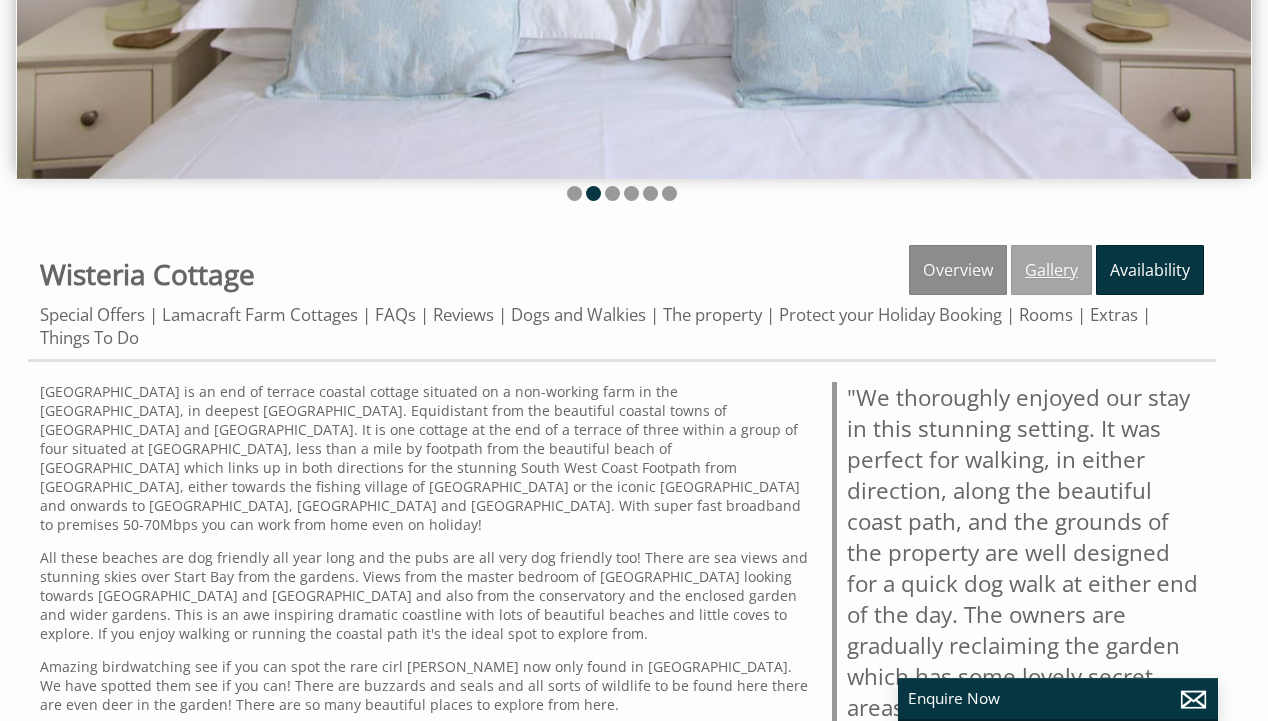 click on "Gallery" at bounding box center (1051, 270) 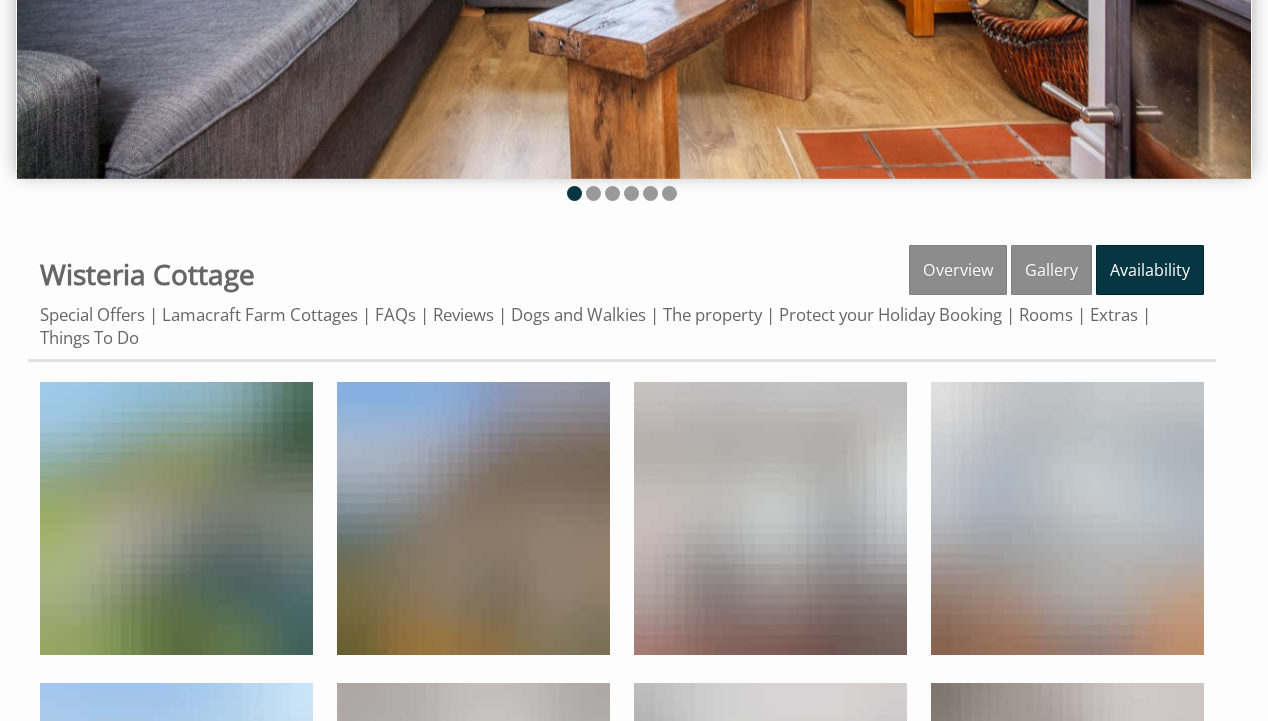 scroll, scrollTop: 0, scrollLeft: 0, axis: both 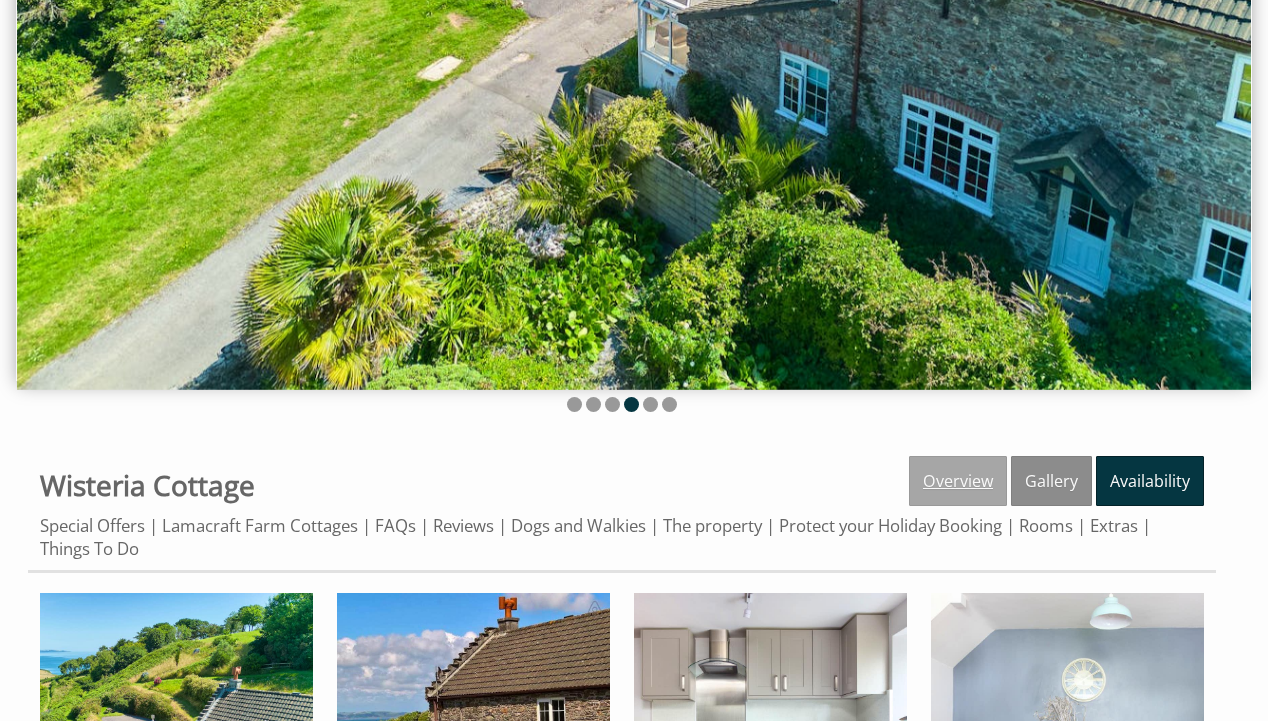 click on "Overview" at bounding box center [958, 481] 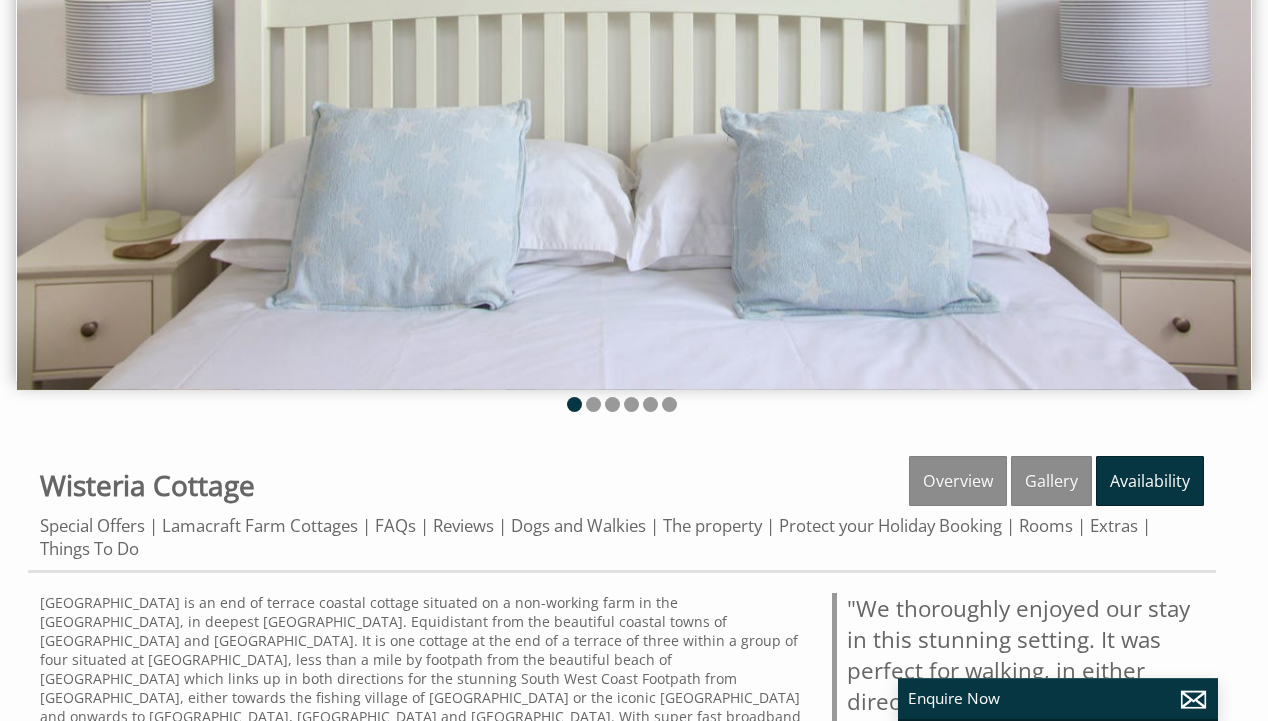 scroll, scrollTop: 0, scrollLeft: 0, axis: both 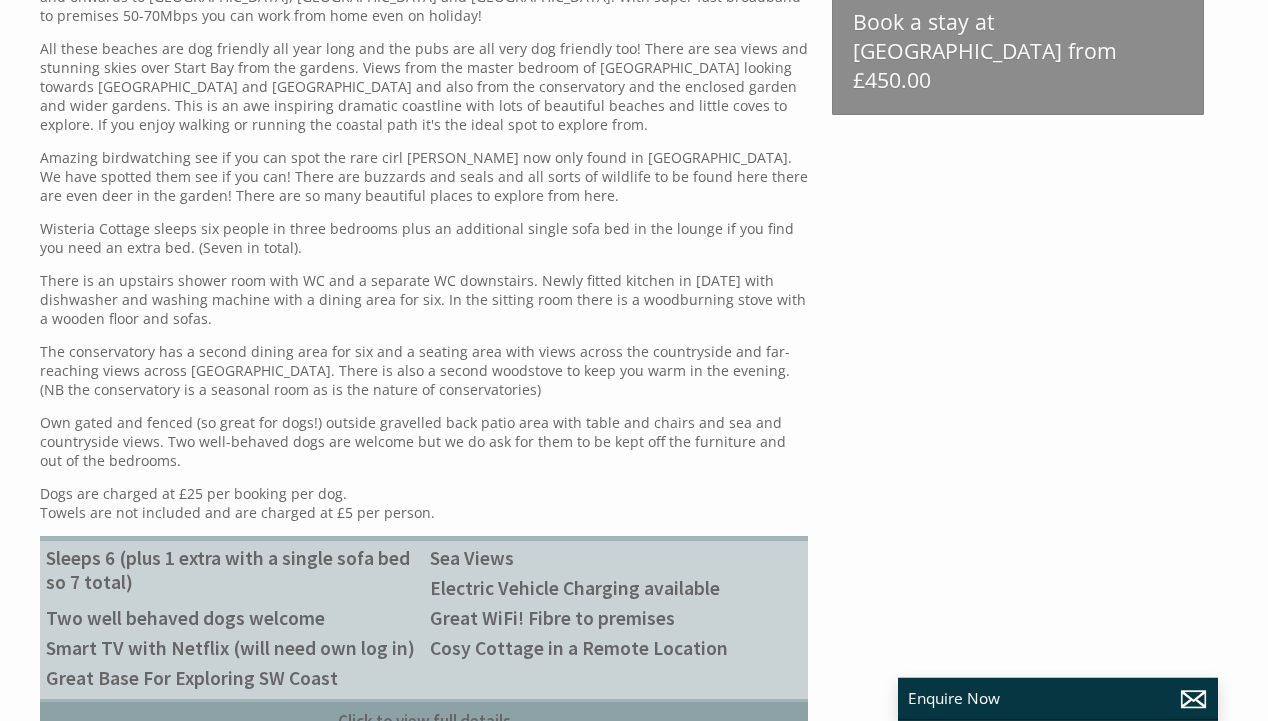 click on "[GEOGRAPHIC_DATA] is an end of terrace coastal cottage situated on a non-working farm in the [GEOGRAPHIC_DATA], in deepest [GEOGRAPHIC_DATA]. Equidistant from the beautiful coastal towns of [GEOGRAPHIC_DATA] and [GEOGRAPHIC_DATA]. It is one cottage at the end of a terrace of three within a group of four situated at [GEOGRAPHIC_DATA], less than a mile by footpath from the beautiful beach of [GEOGRAPHIC_DATA] which links up in both directions for the stunning South West Coast Footpath from [GEOGRAPHIC_DATA], either towards the fishing village of [GEOGRAPHIC_DATA] or the iconic [GEOGRAPHIC_DATA] and onwards to [GEOGRAPHIC_DATA], [GEOGRAPHIC_DATA] and [GEOGRAPHIC_DATA]. With super fast broadband to premises 50-70Mbps you can work from home even on holiday!
Amazing birdwatching see if you can spot the rare cirl [PERSON_NAME] now only found in [GEOGRAPHIC_DATA]. We have spotted them see if you can! There are buzzards and seals and all sorts of wildlife to be found here there are even deer in the garden! There are so many beautiful places to explore from here." at bounding box center (424, 204) 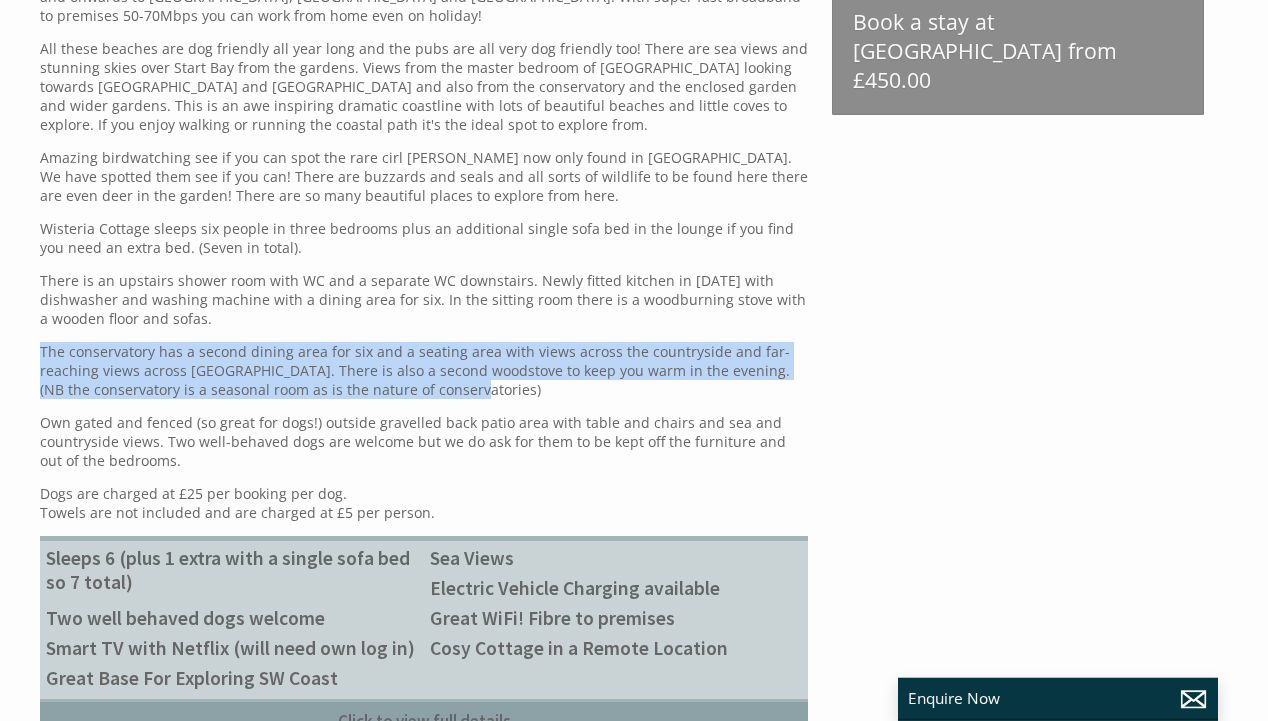 drag, startPoint x: 40, startPoint y: 334, endPoint x: 508, endPoint y: 373, distance: 469.6222 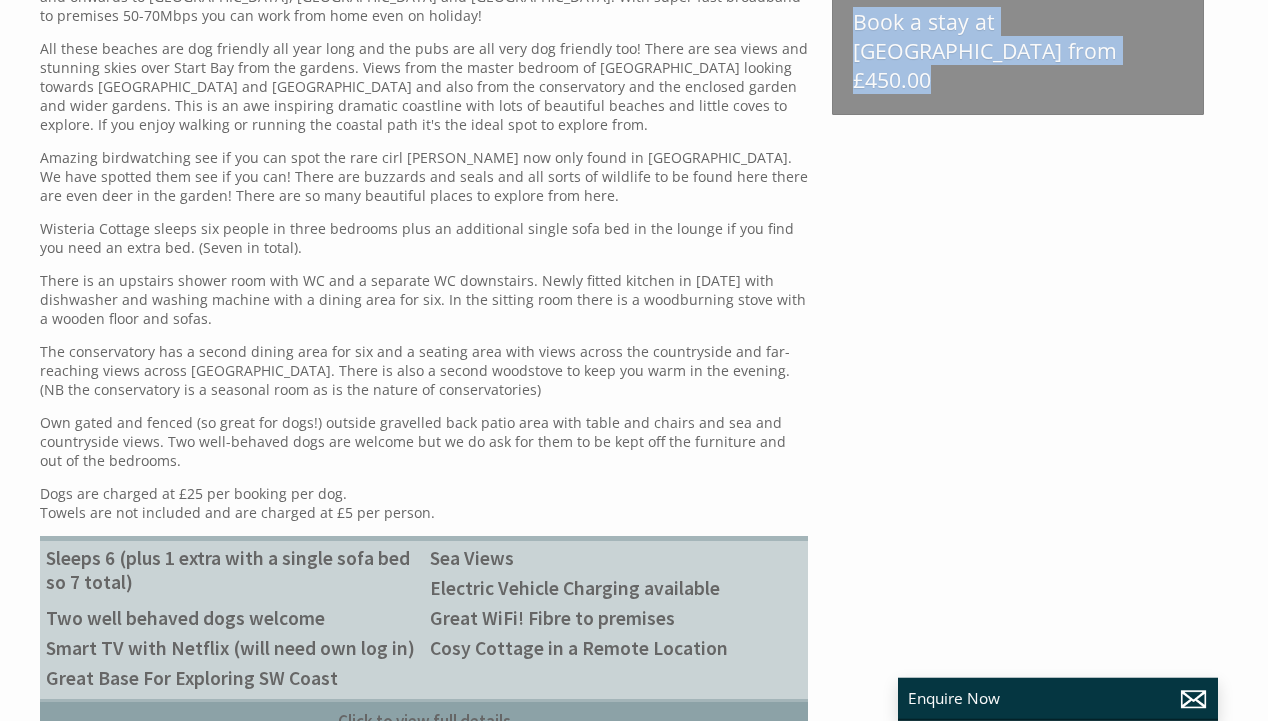 drag, startPoint x: 534, startPoint y: 363, endPoint x: 859, endPoint y: 529, distance: 364.93973 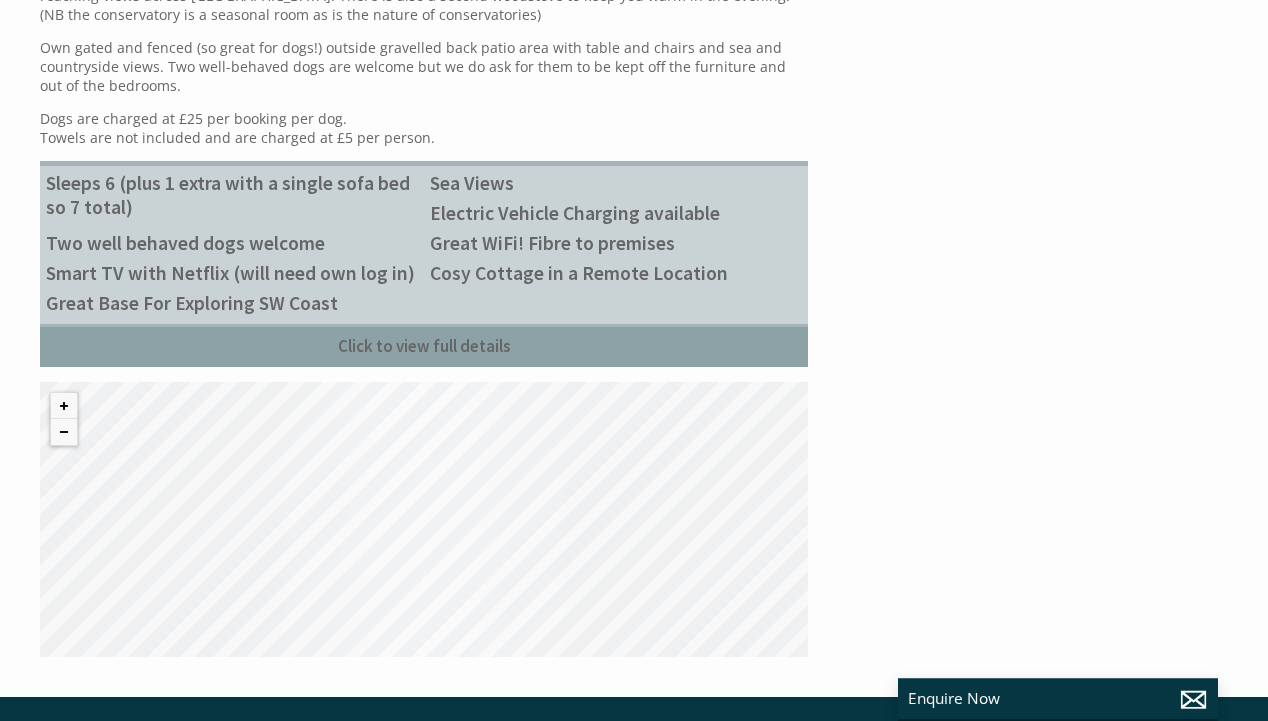 scroll, scrollTop: 1261, scrollLeft: 0, axis: vertical 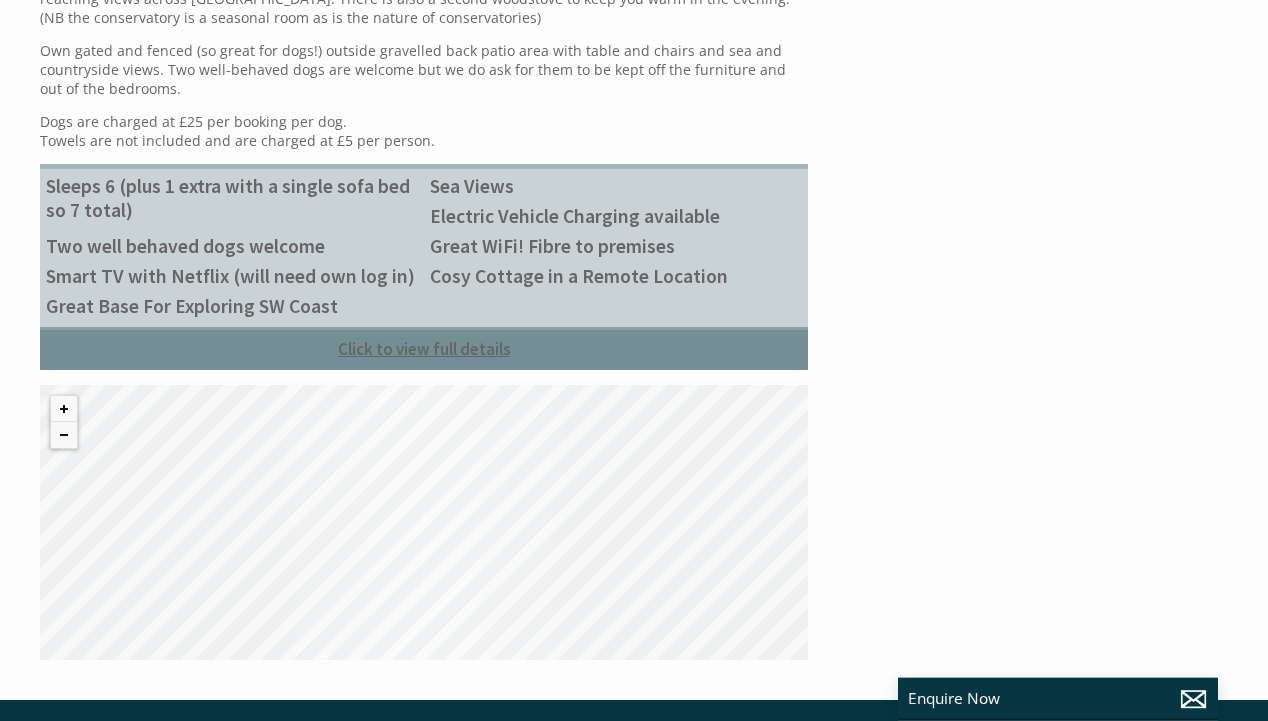 click on "Click to view full details" at bounding box center [424, 348] 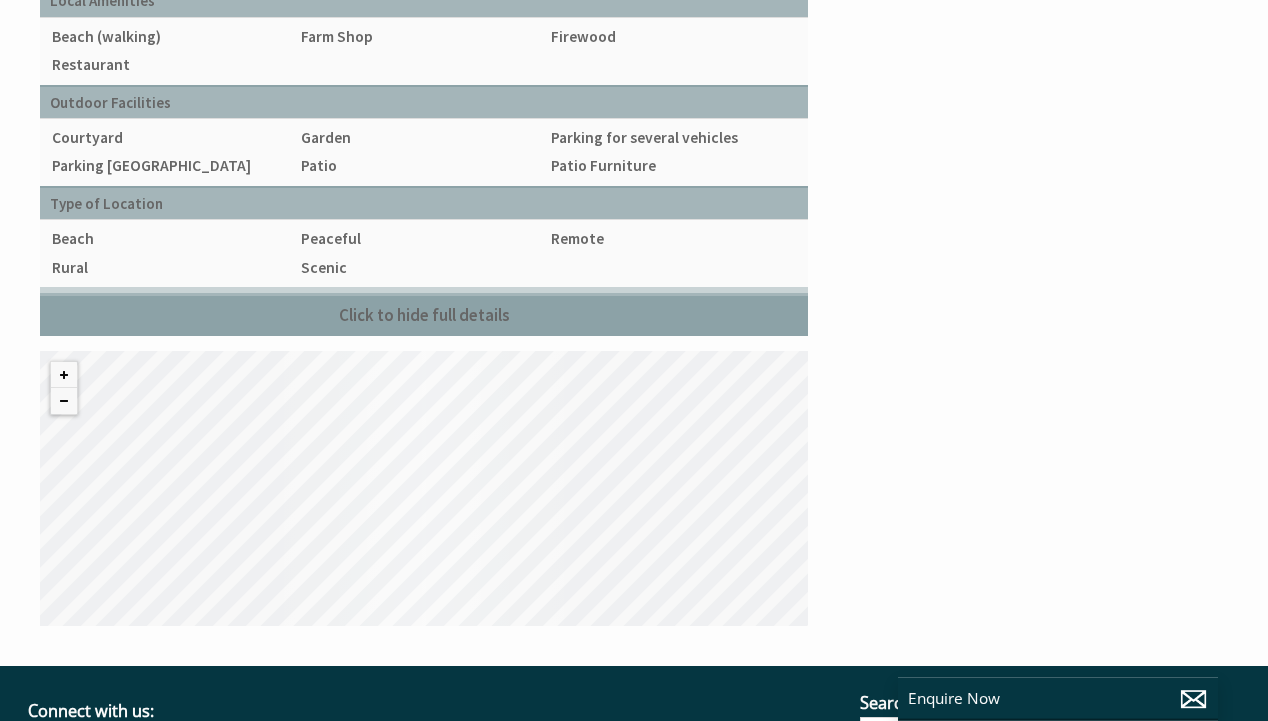 scroll, scrollTop: 2348, scrollLeft: 0, axis: vertical 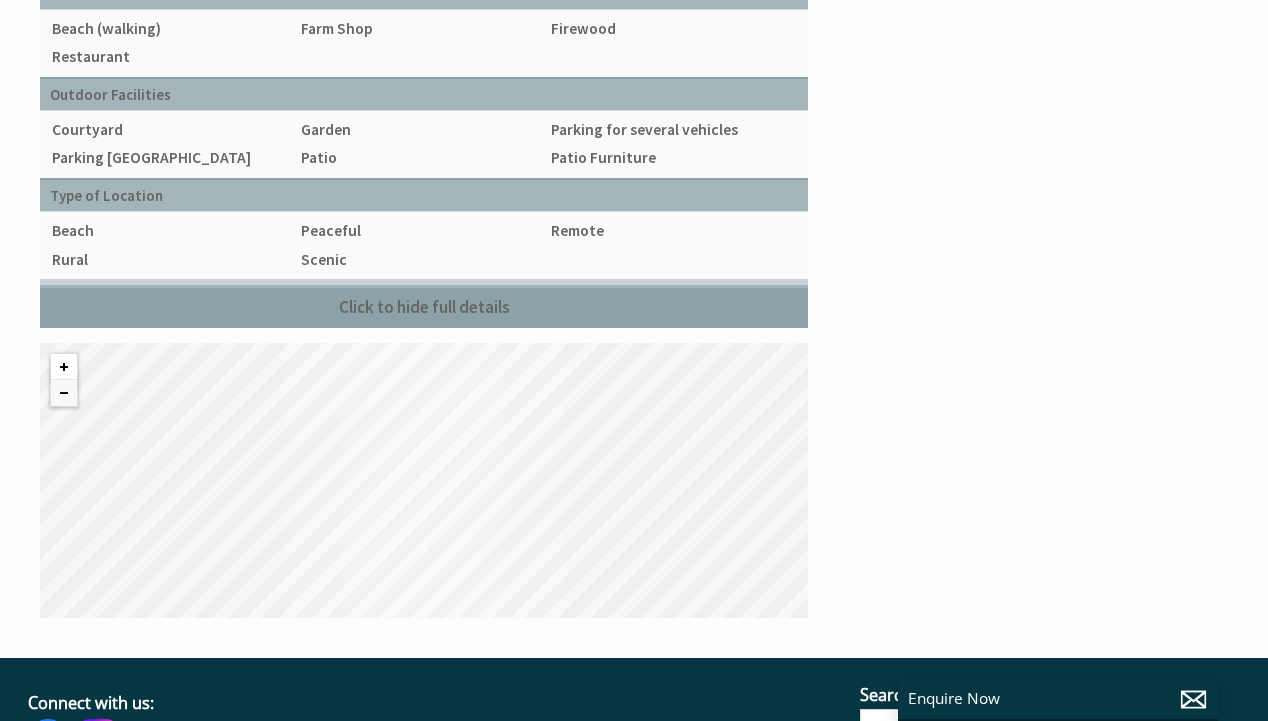 click at bounding box center (64, 367) 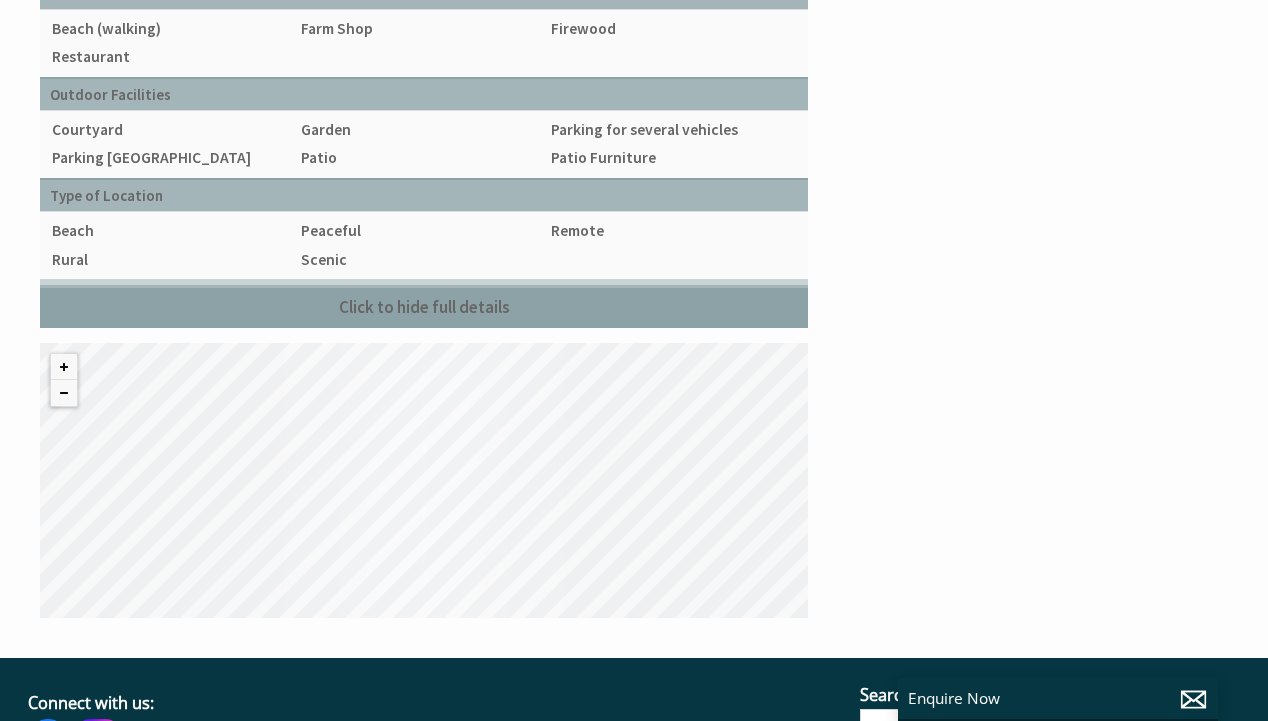 drag, startPoint x: 563, startPoint y: 490, endPoint x: 464, endPoint y: 535, distance: 108.74741 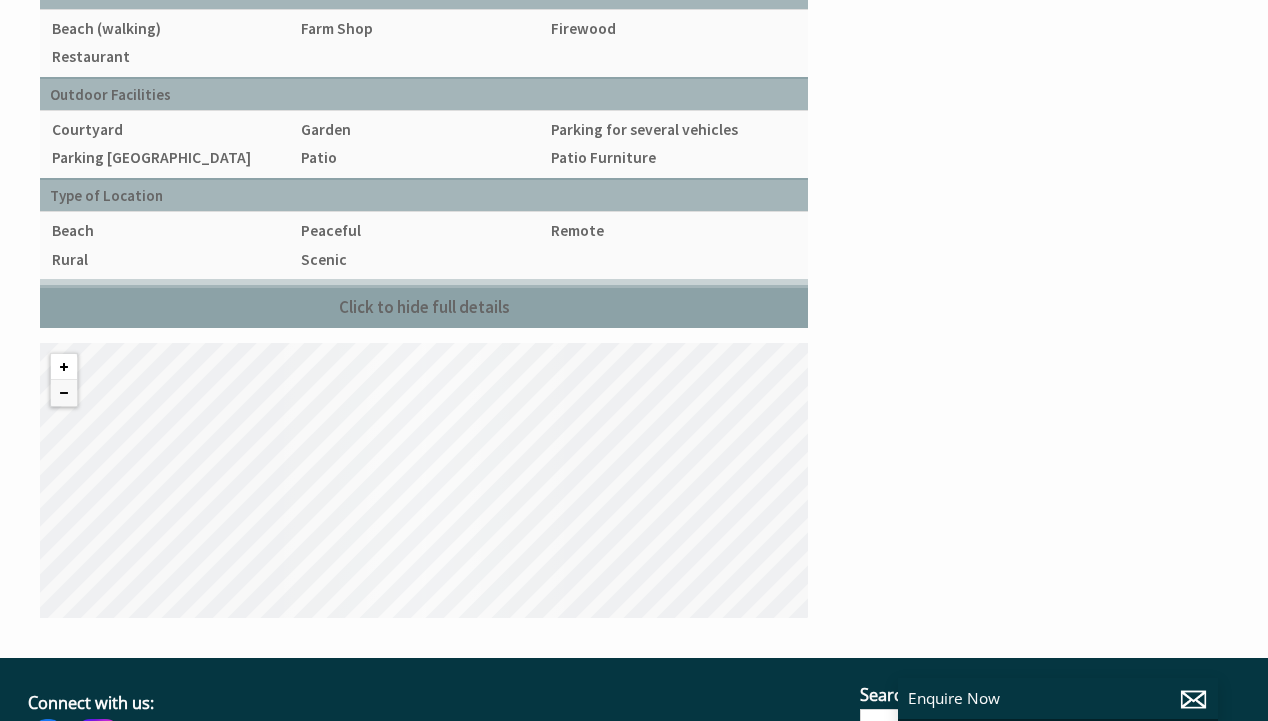 click at bounding box center (64, 367) 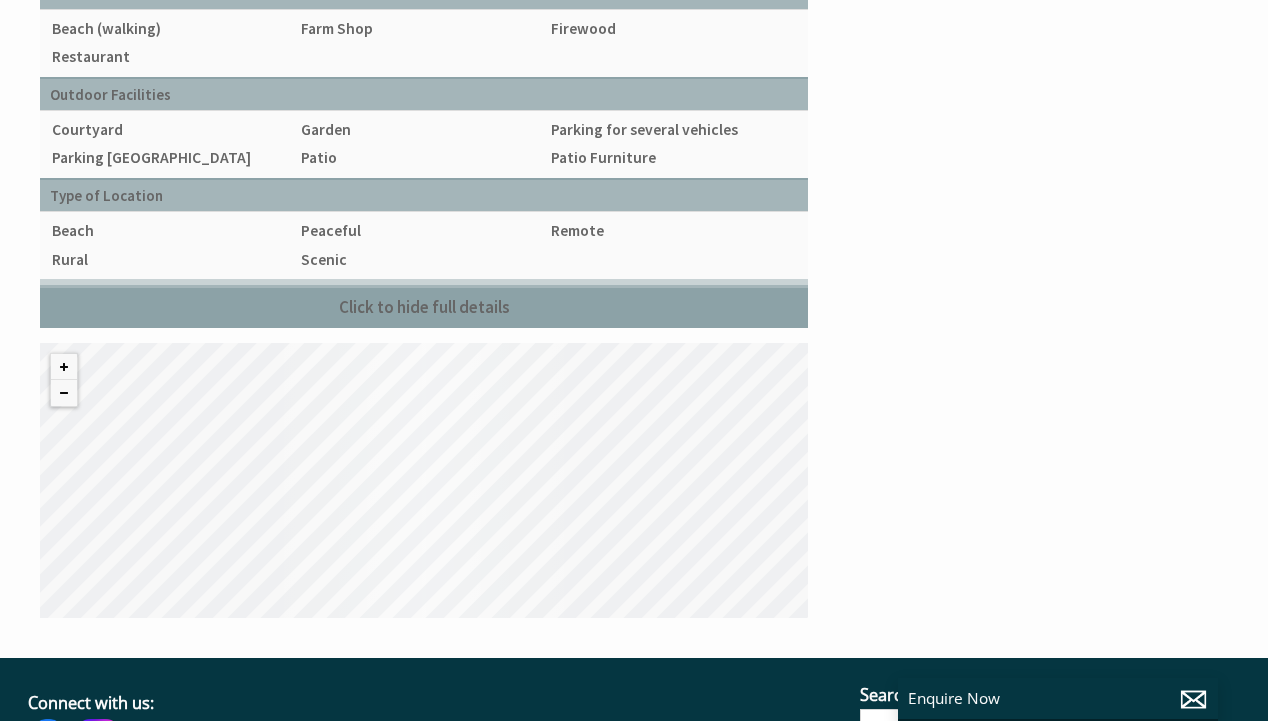 drag, startPoint x: 410, startPoint y: 454, endPoint x: 552, endPoint y: 475, distance: 143.54442 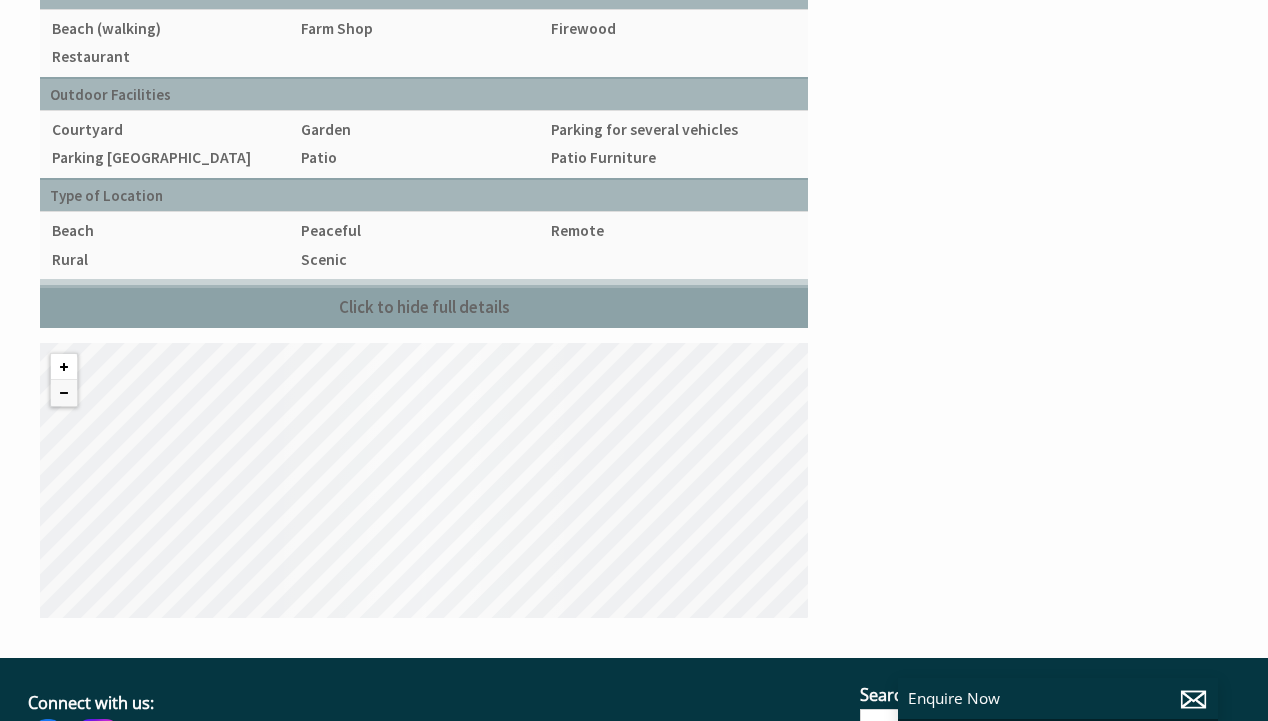 click at bounding box center (64, 367) 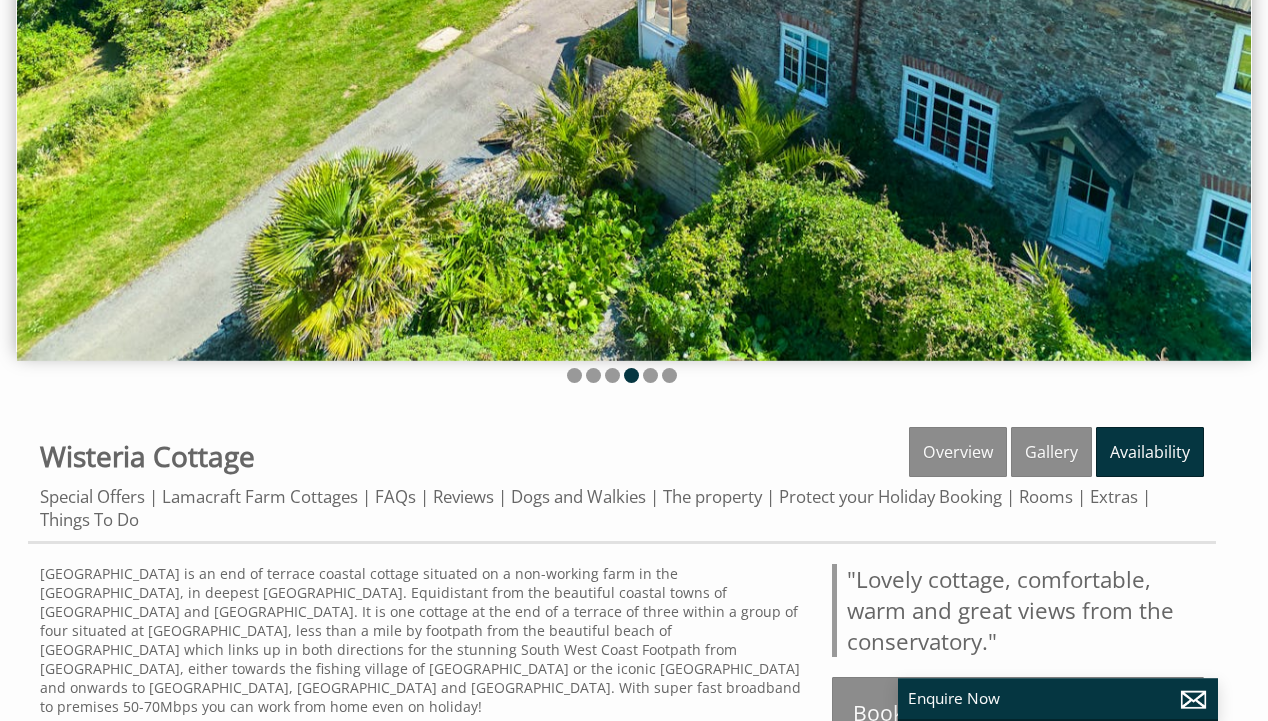 scroll, scrollTop: 205, scrollLeft: 0, axis: vertical 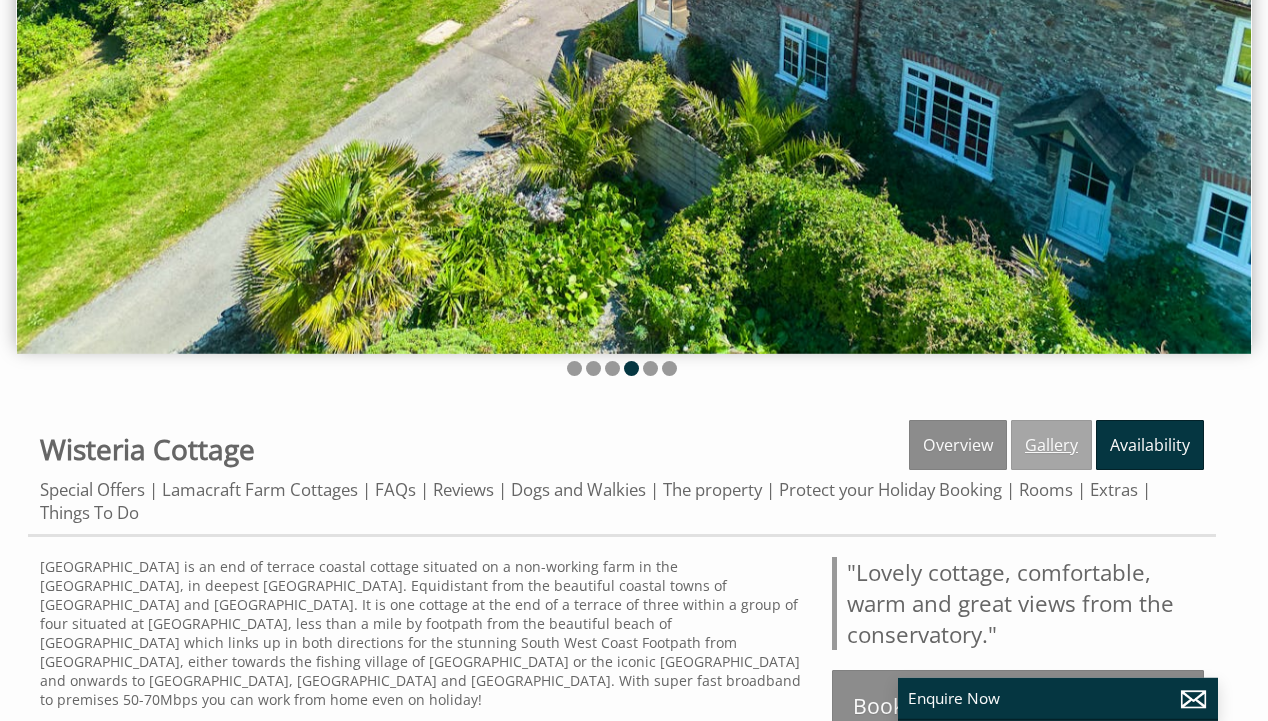 click on "Gallery" at bounding box center (1051, 445) 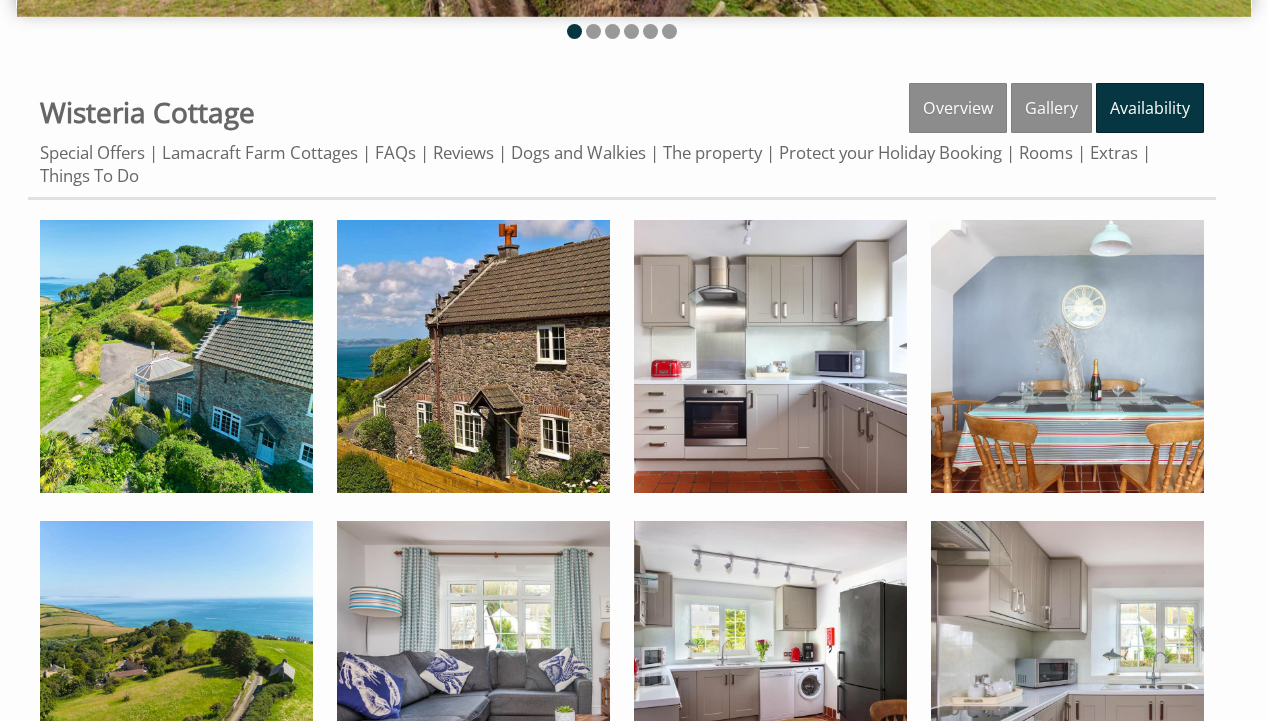 scroll, scrollTop: 559, scrollLeft: 0, axis: vertical 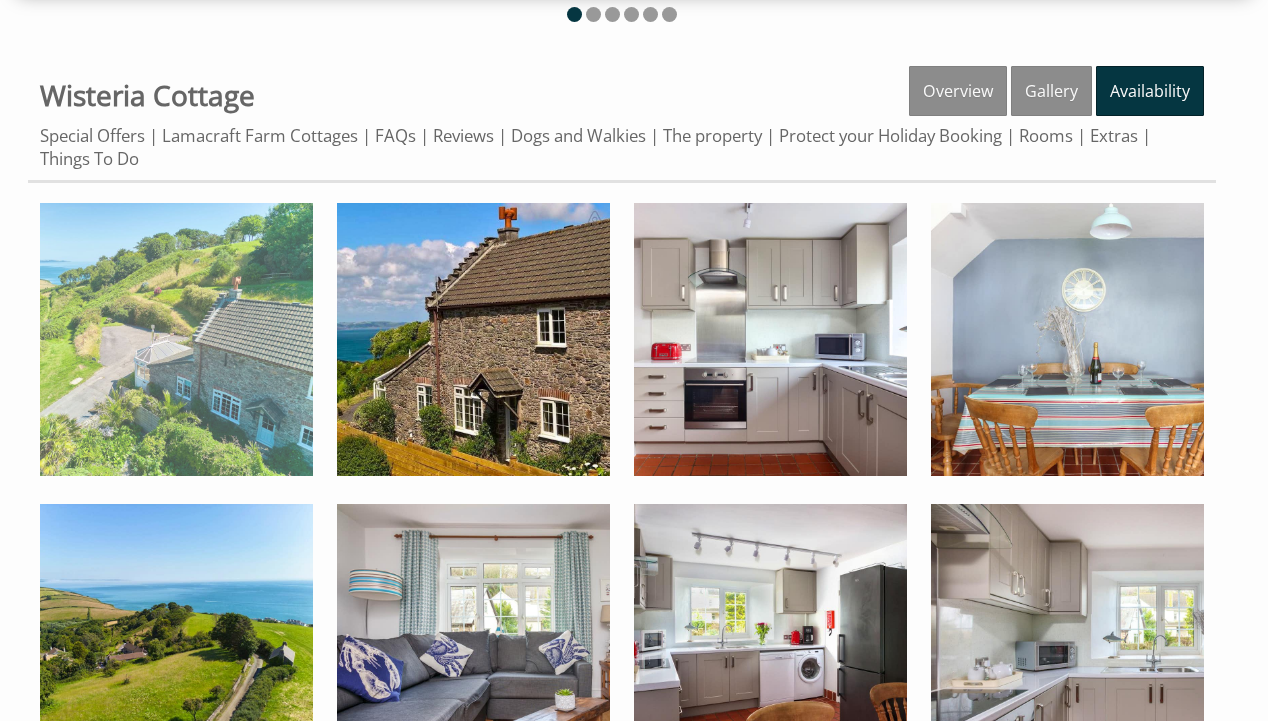 click at bounding box center [176, 339] 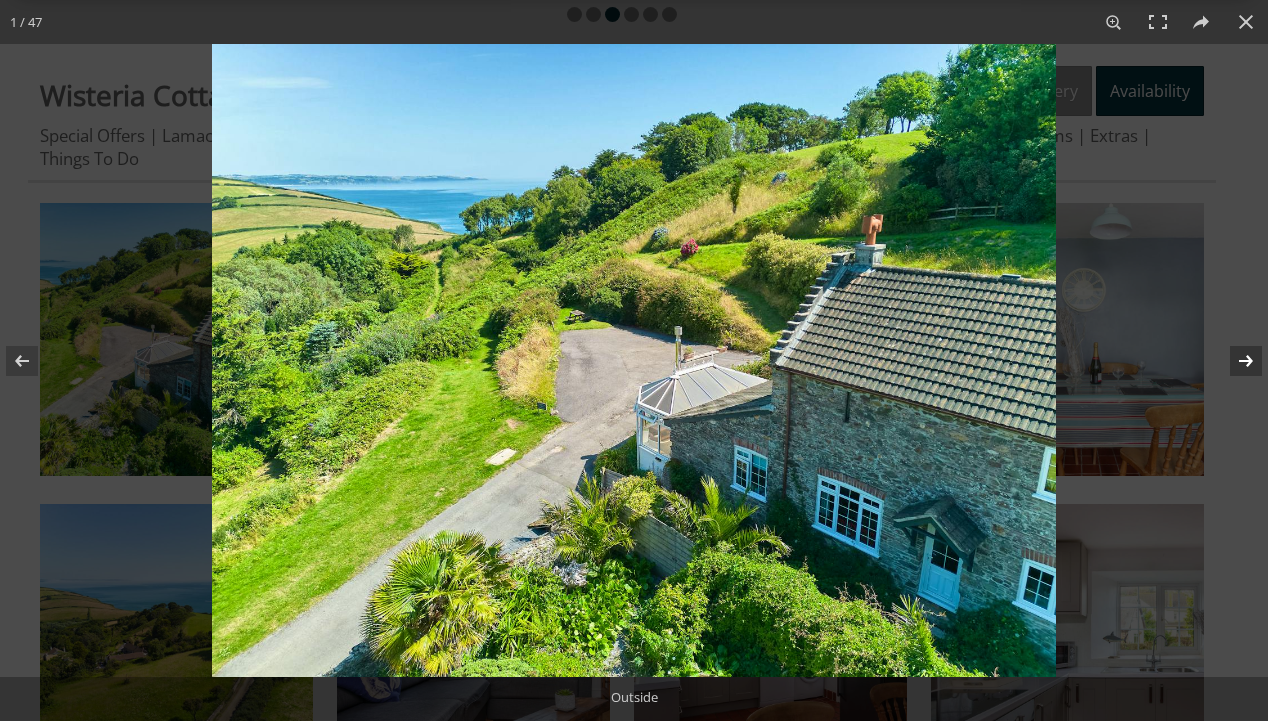 click at bounding box center (1233, 361) 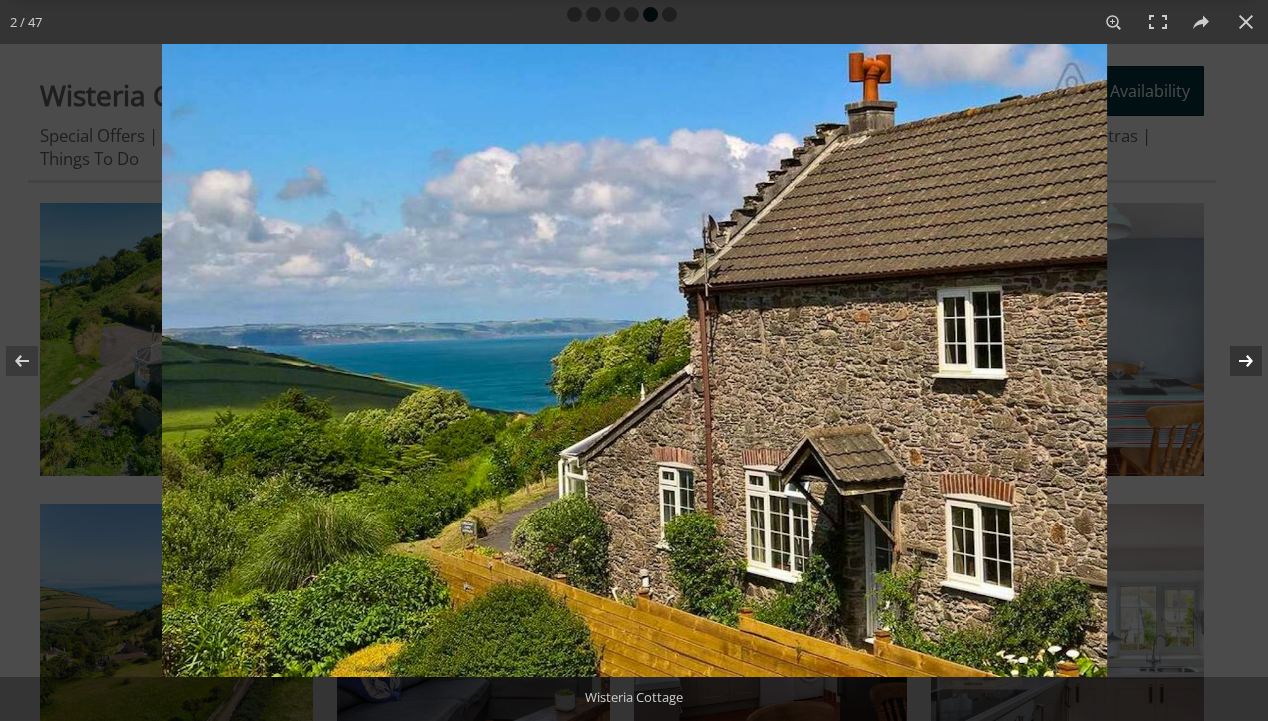 click at bounding box center [1233, 361] 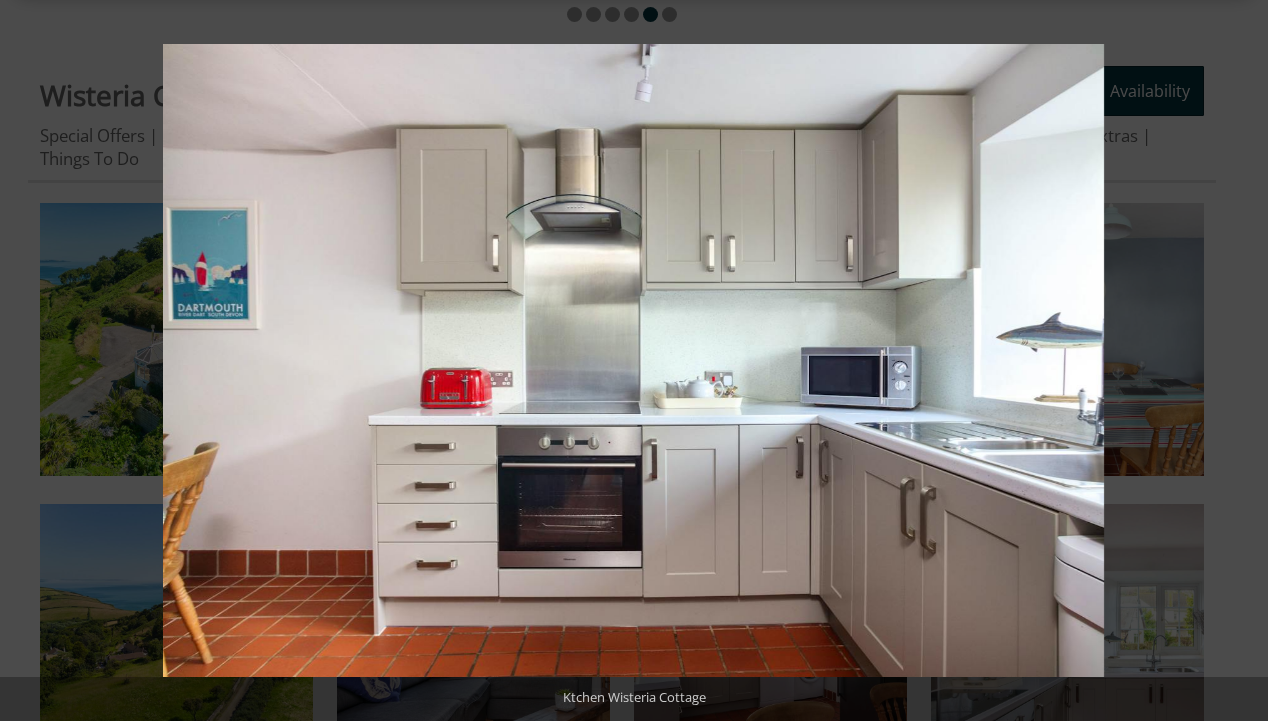 click at bounding box center (1233, 361) 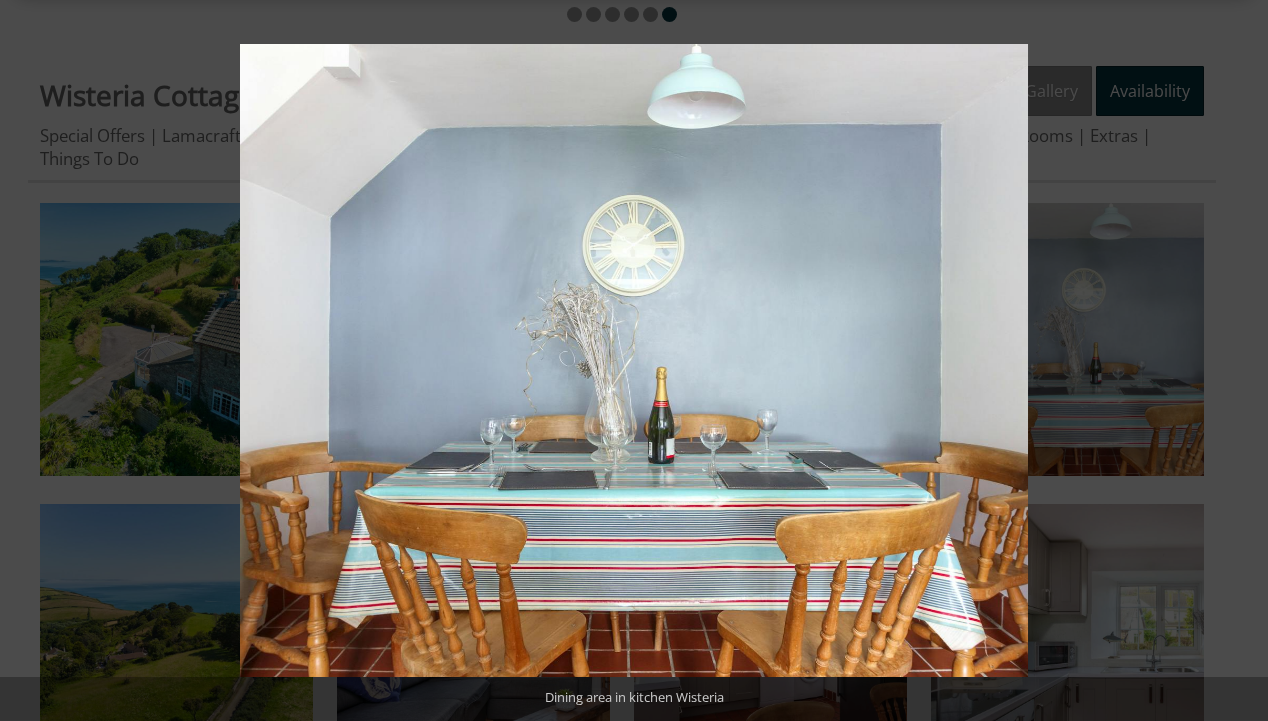 click at bounding box center [1233, 361] 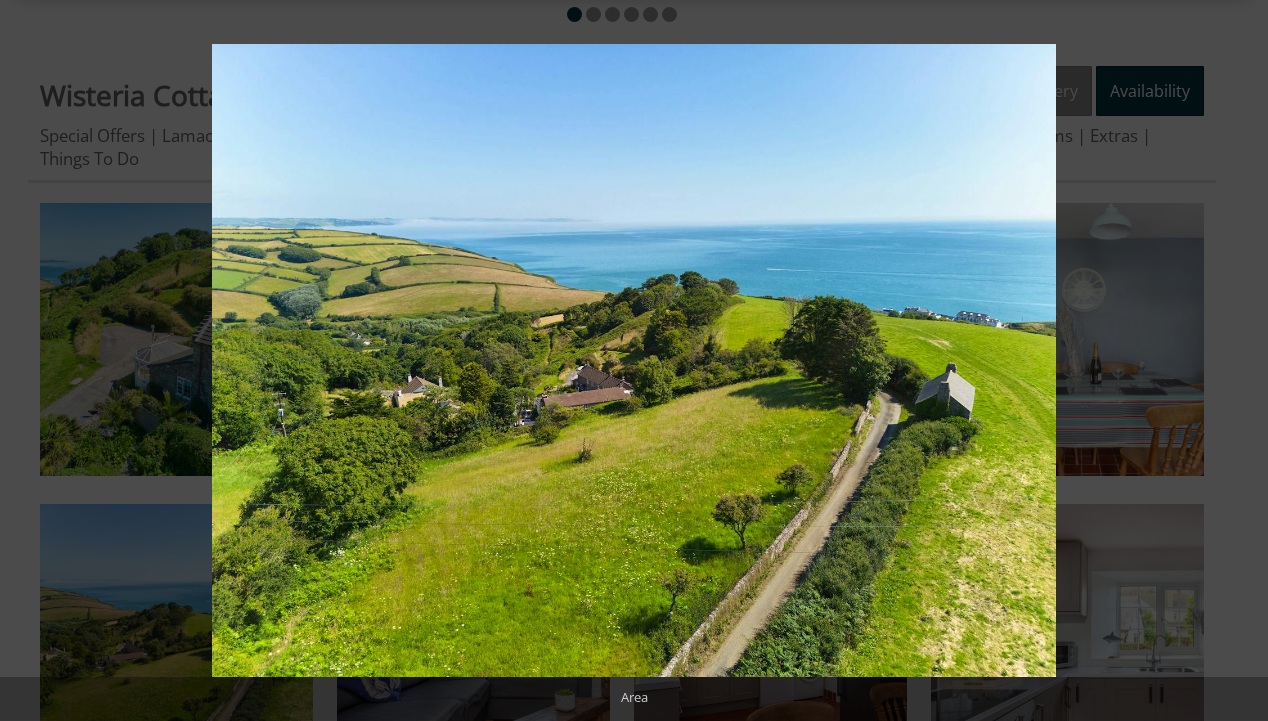click at bounding box center [1233, 361] 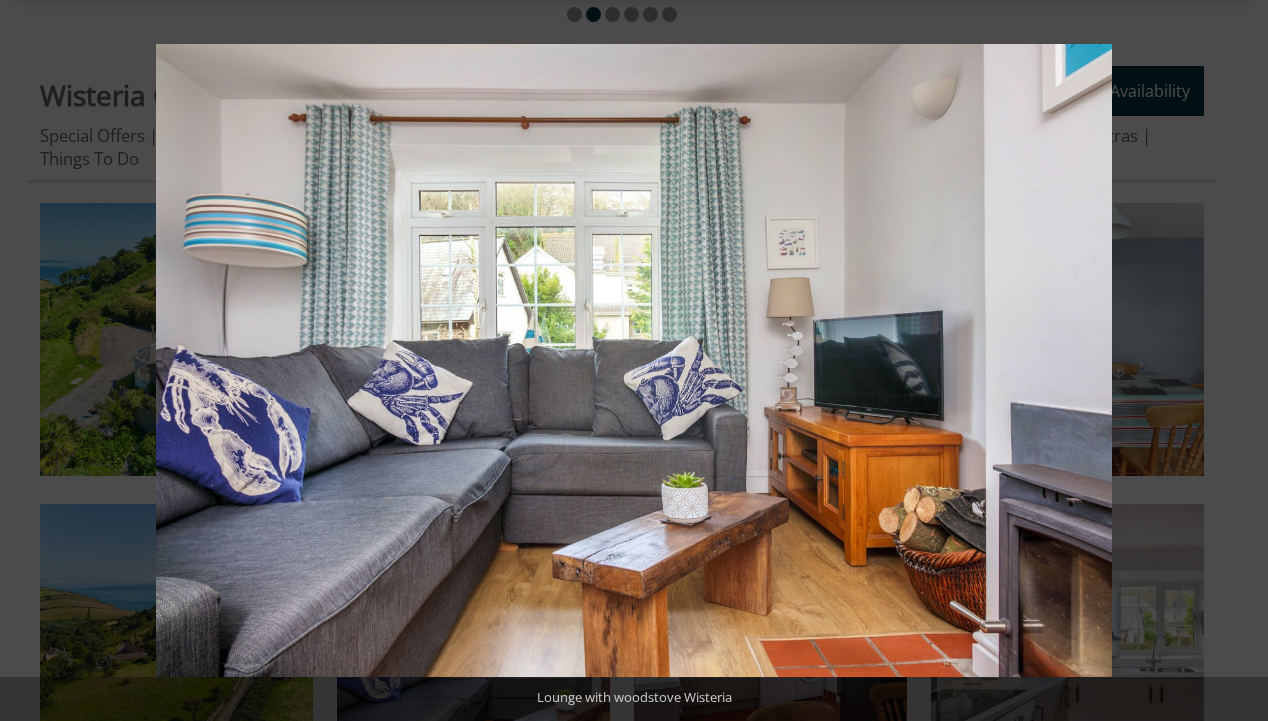 click at bounding box center (1233, 361) 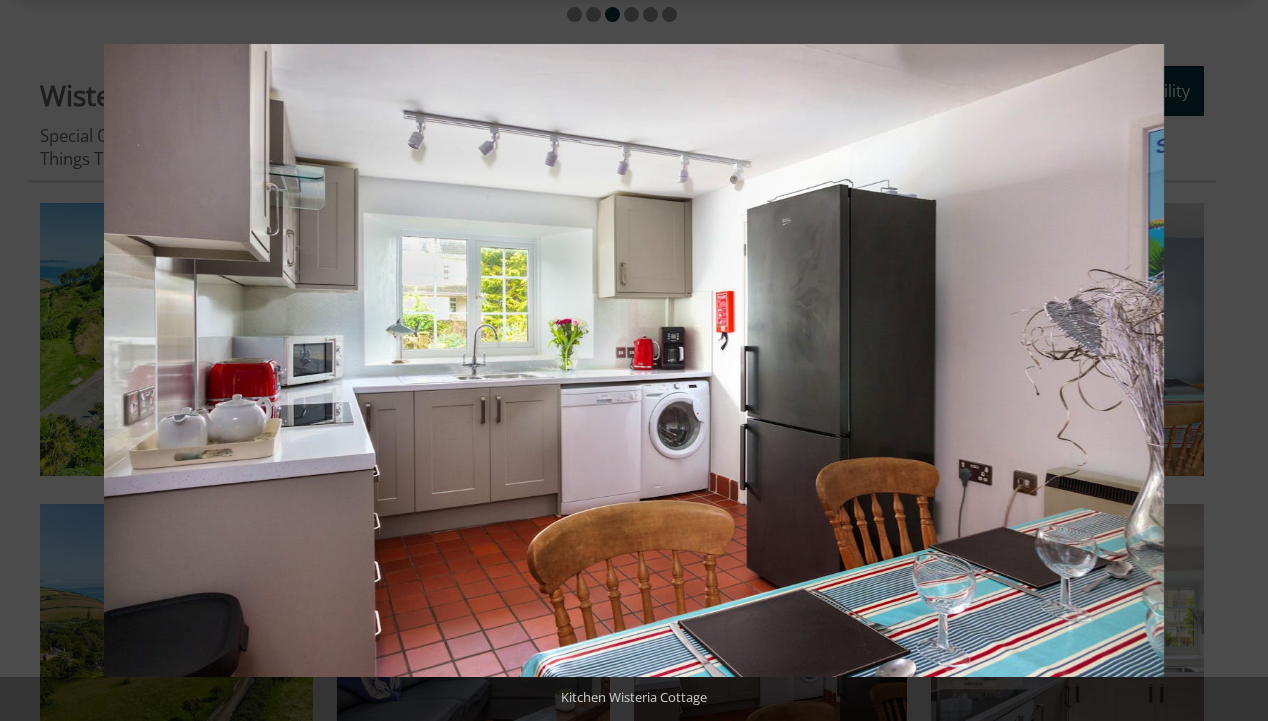 click at bounding box center [1233, 361] 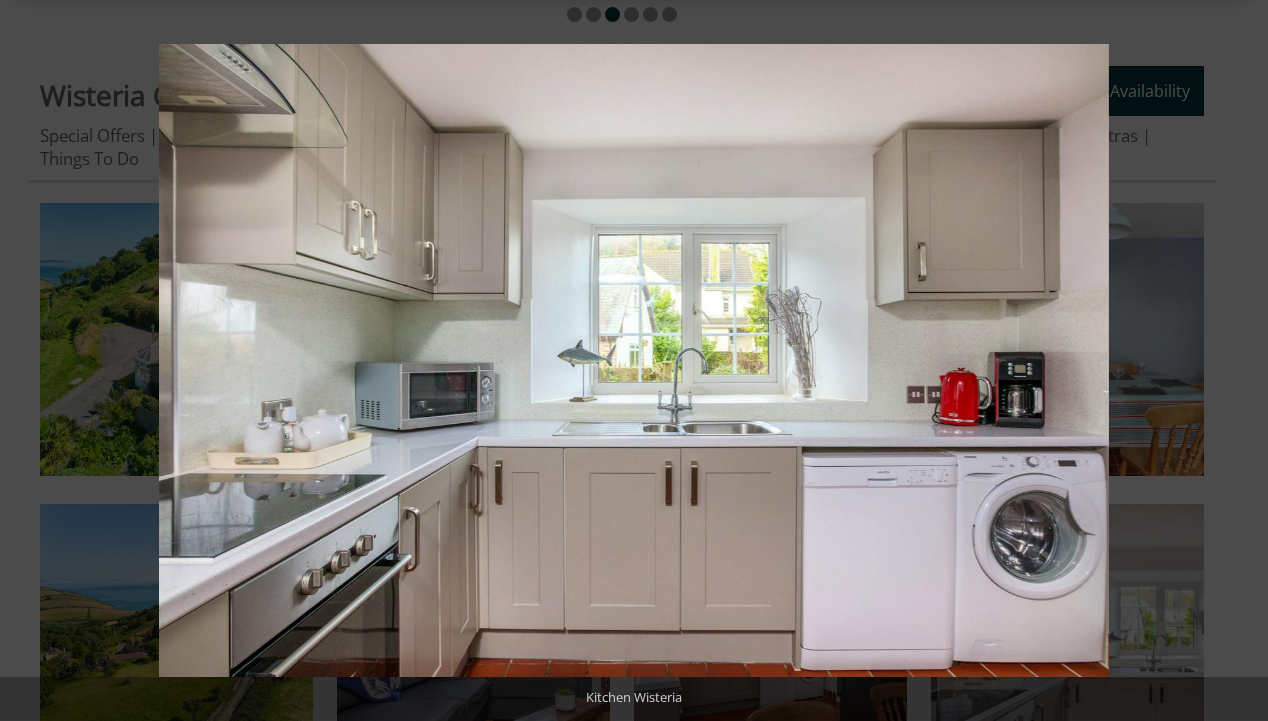 click at bounding box center [1233, 361] 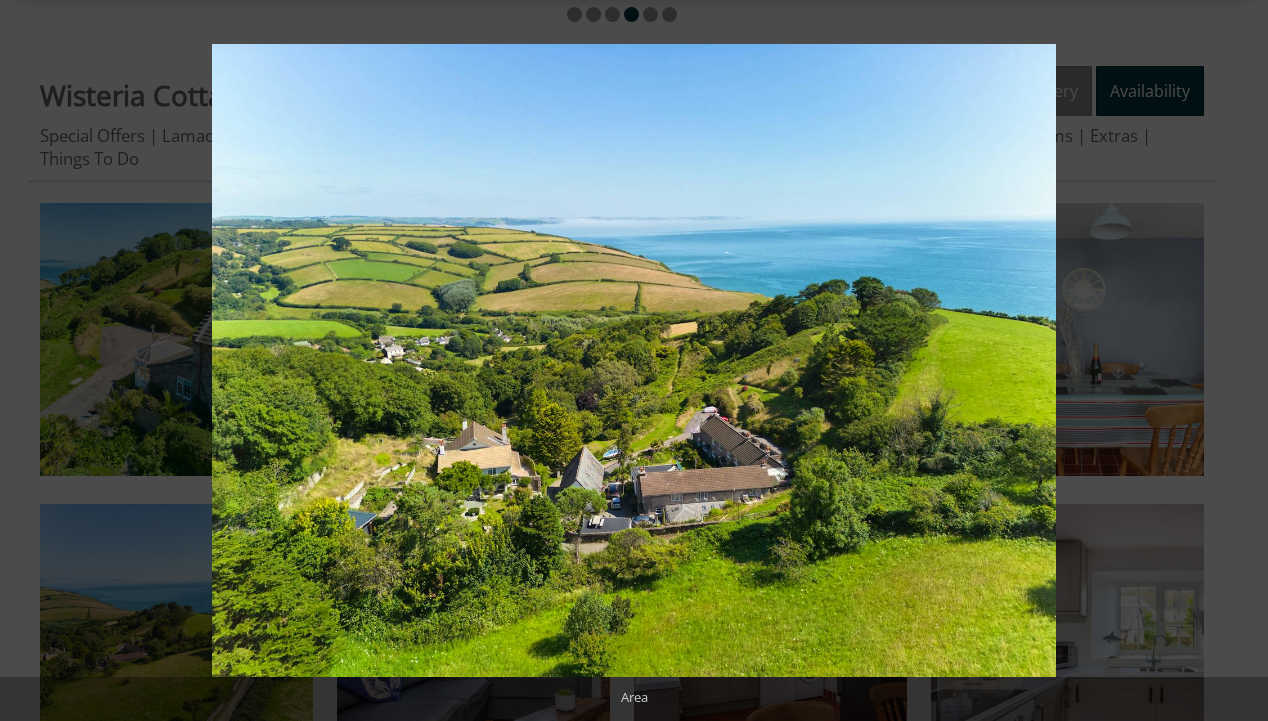 click at bounding box center [1233, 361] 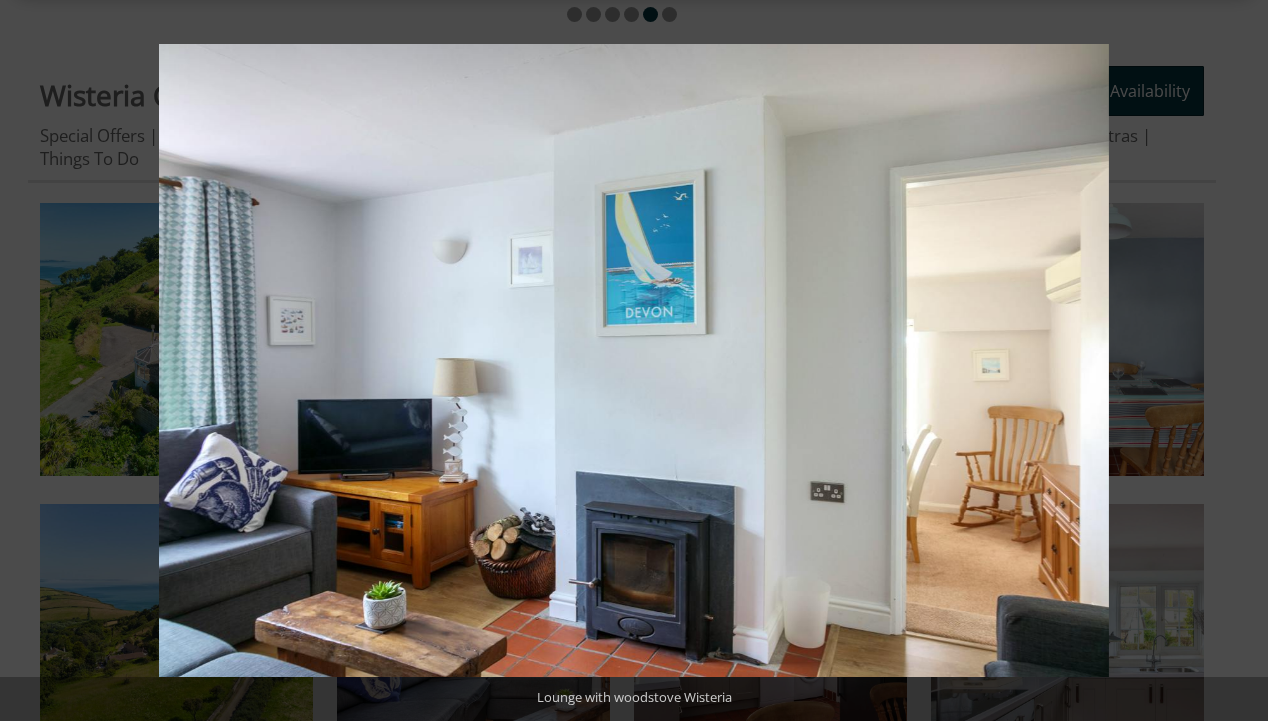 click at bounding box center (1233, 361) 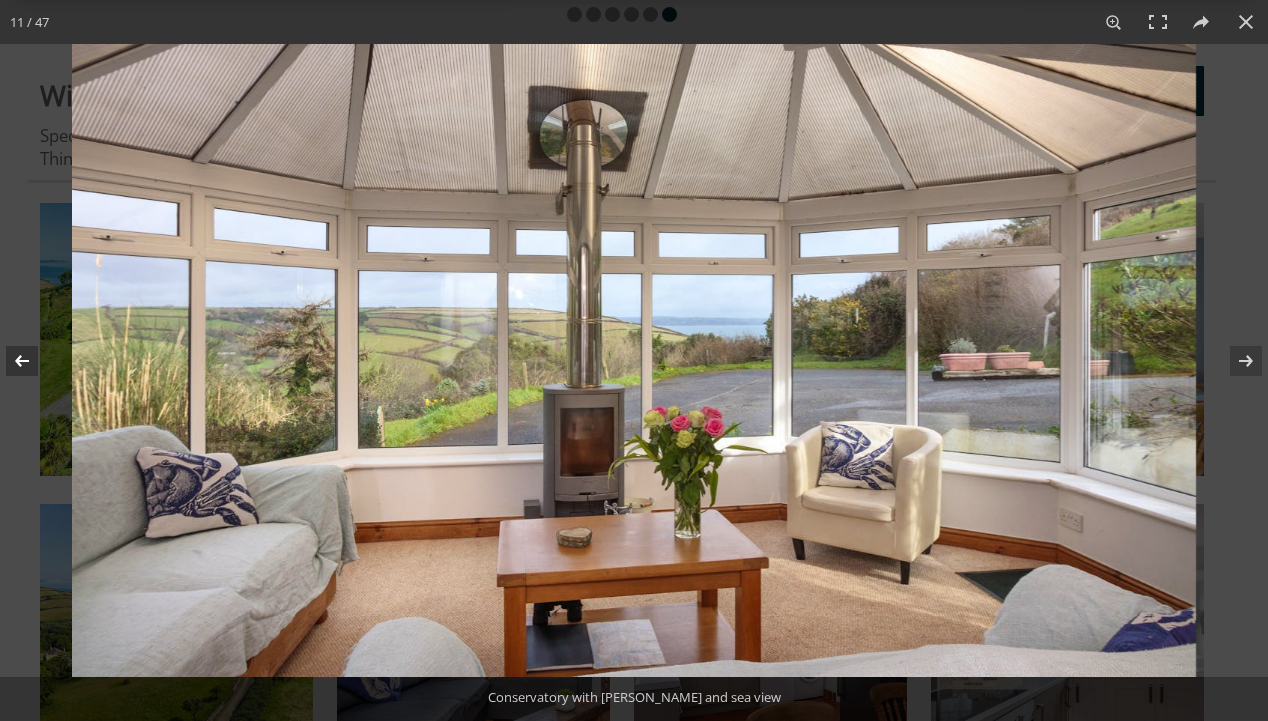 click at bounding box center [35, 361] 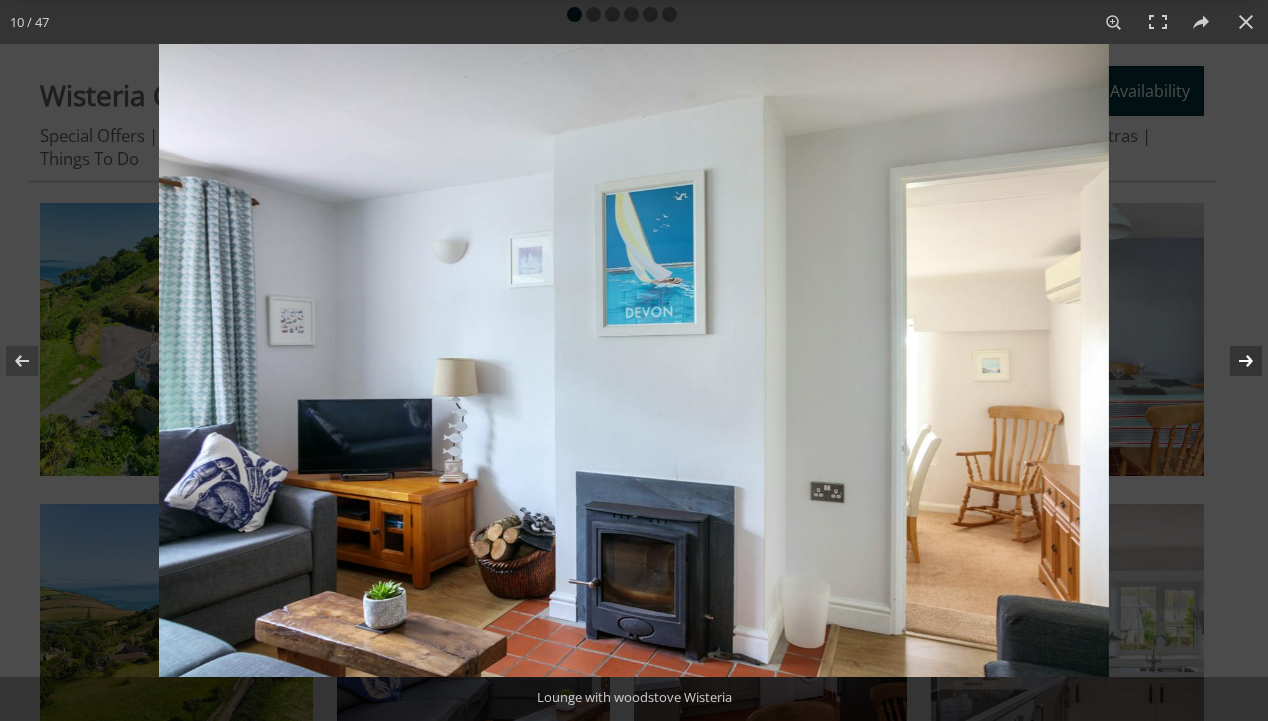 click at bounding box center (1233, 361) 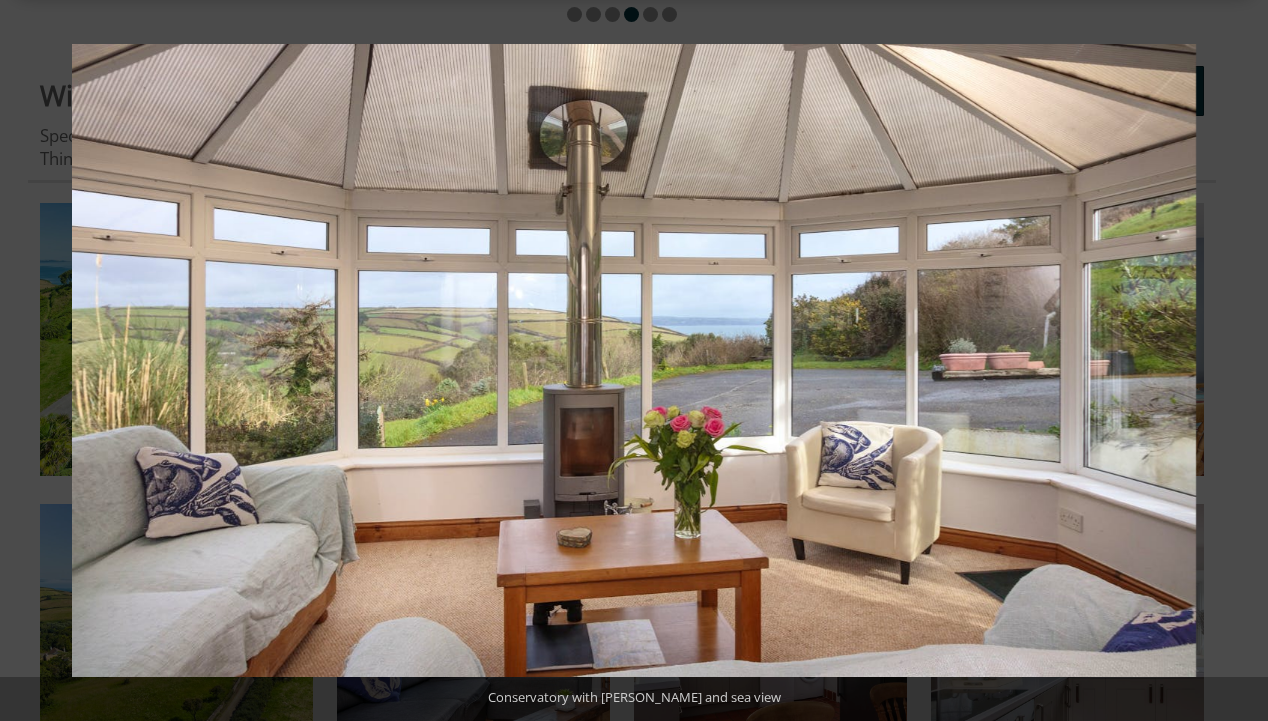click at bounding box center [1233, 361] 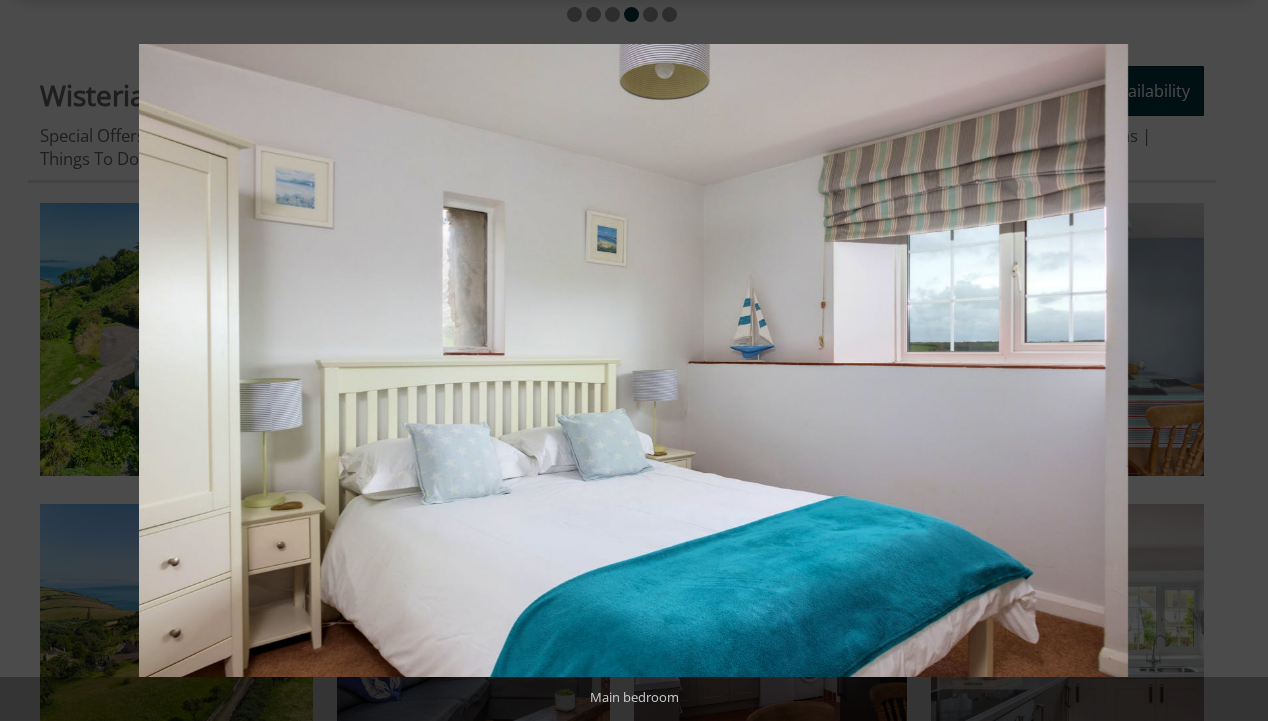 click at bounding box center (1233, 361) 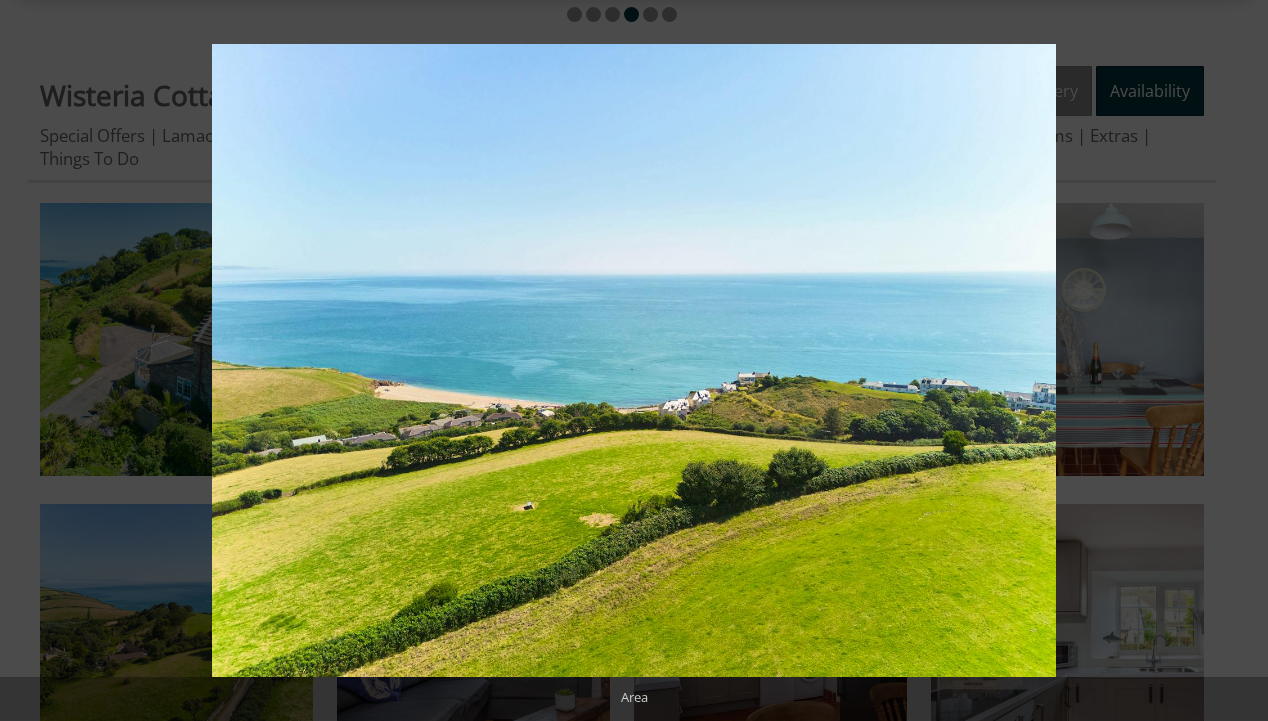 click at bounding box center [1233, 361] 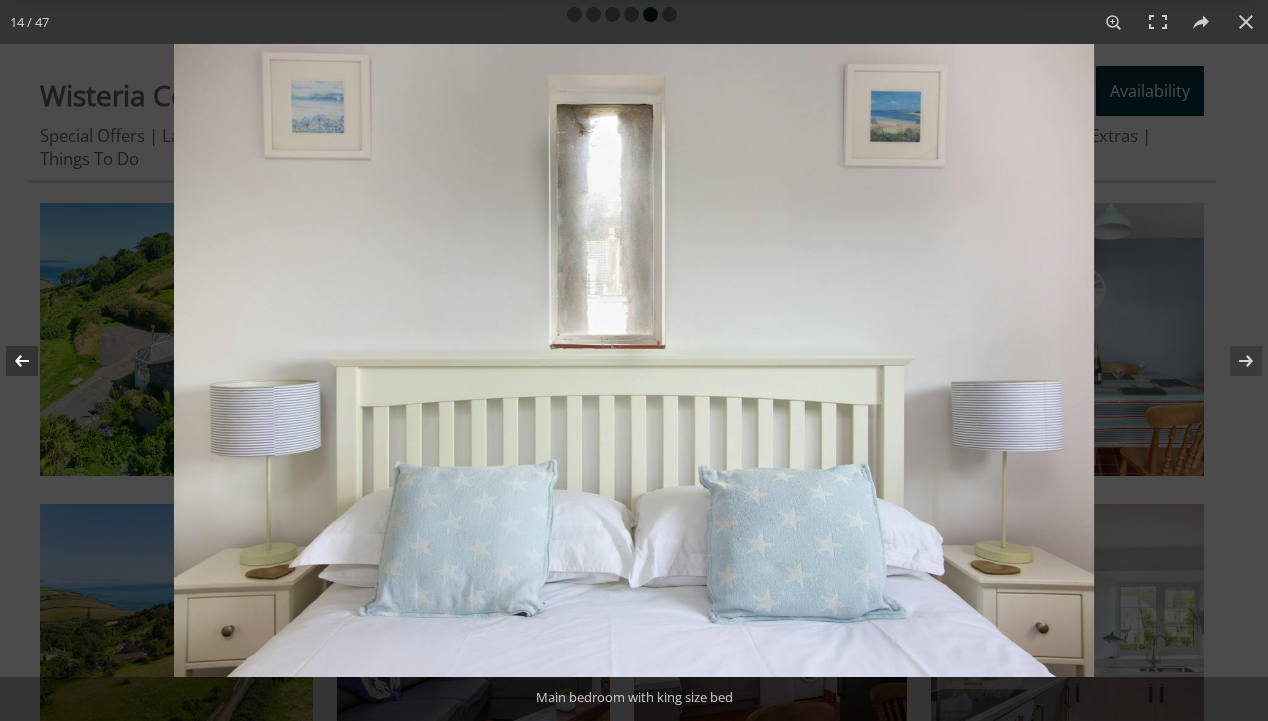 click at bounding box center [35, 361] 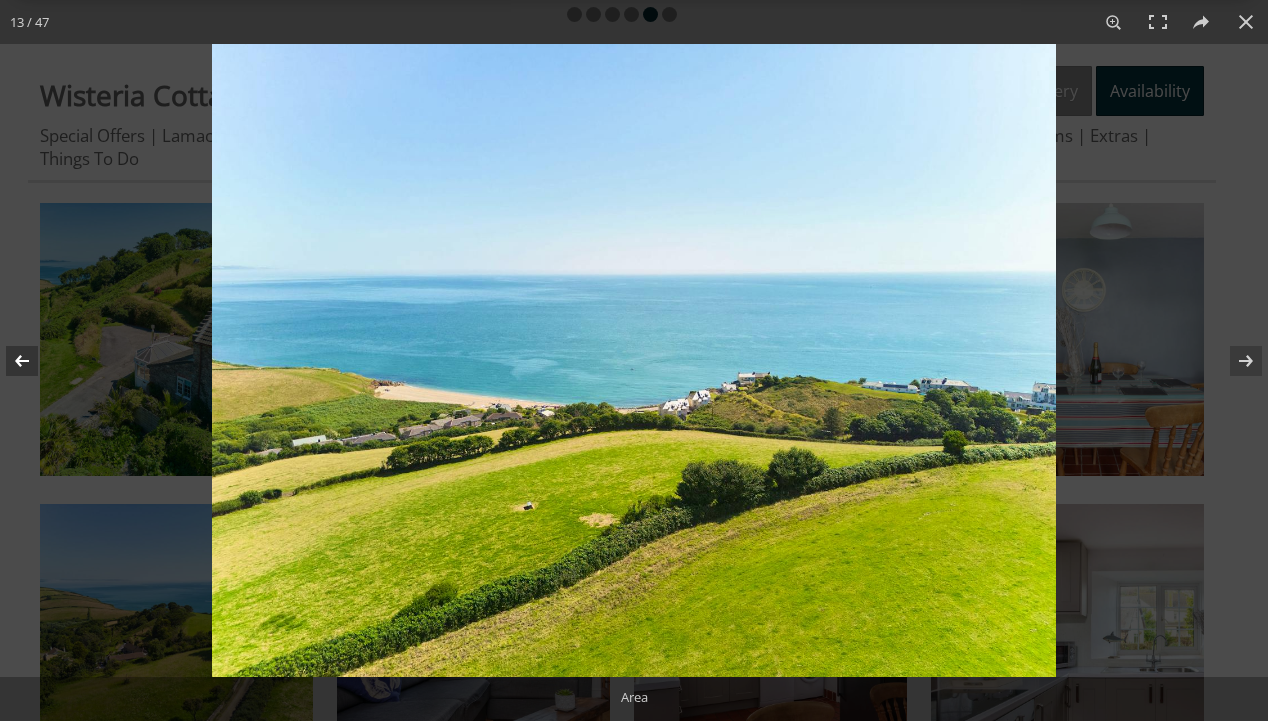 click at bounding box center (35, 361) 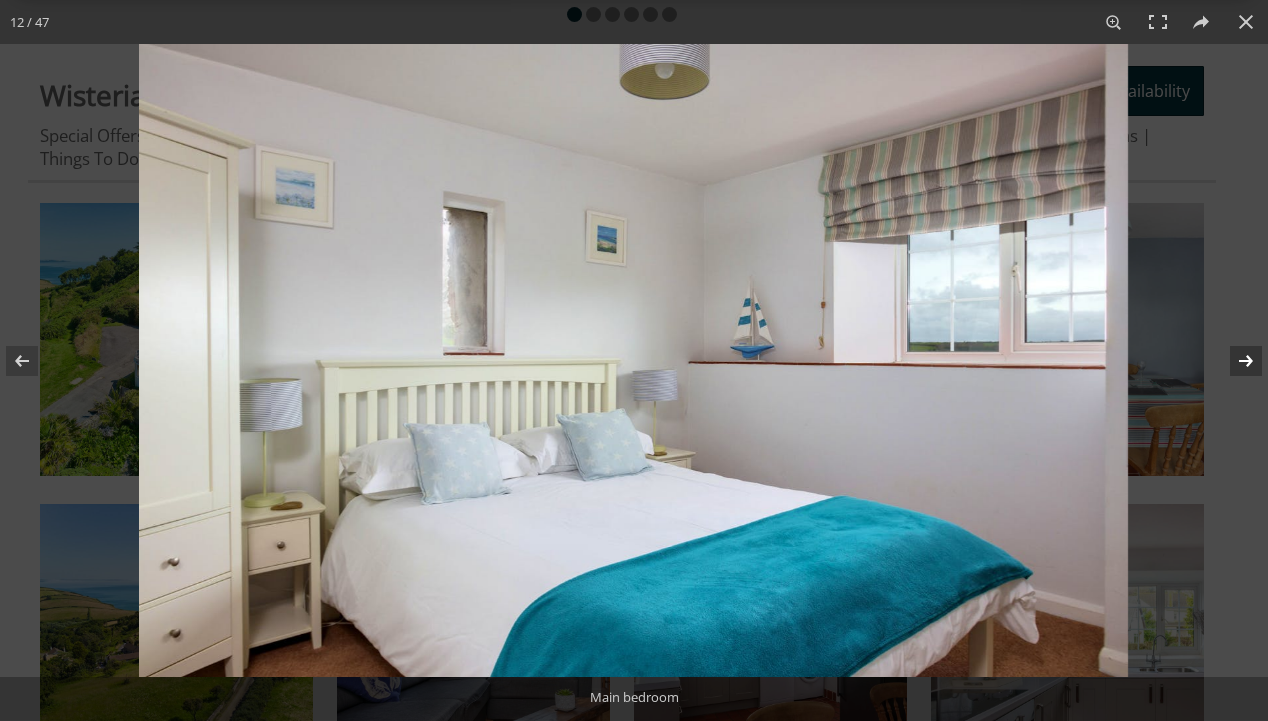 click at bounding box center (1233, 361) 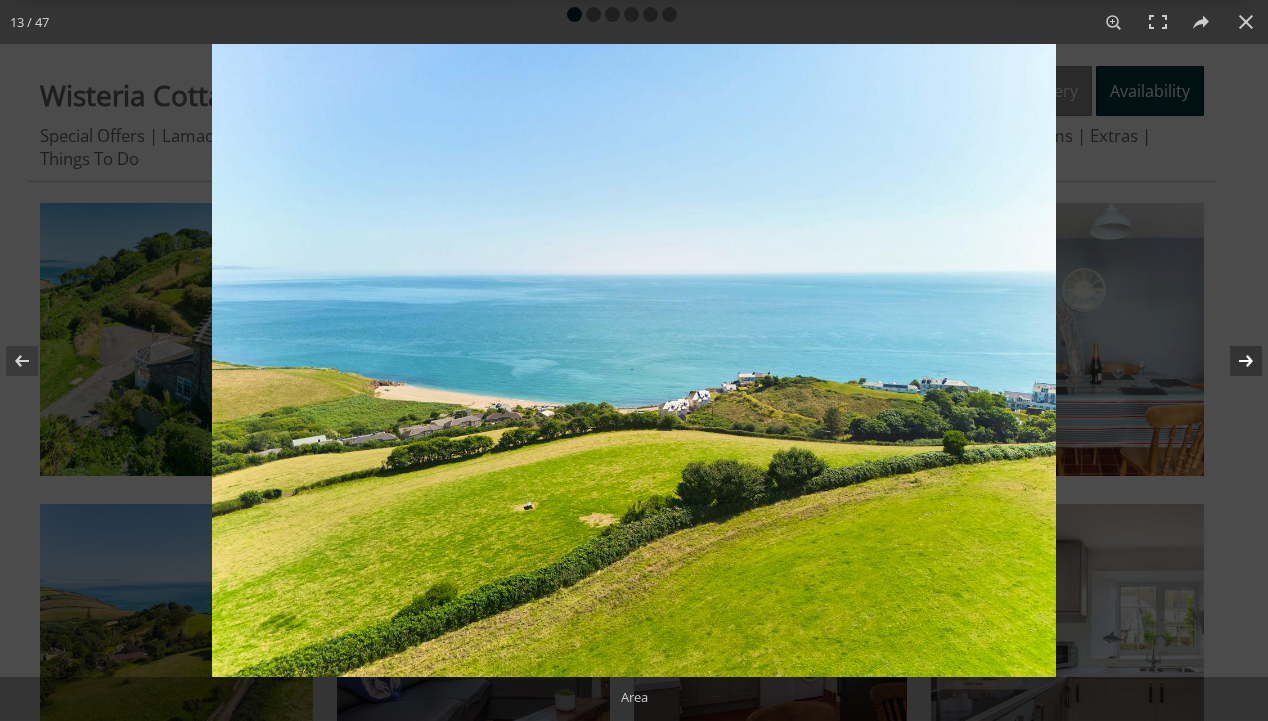 click at bounding box center [1233, 361] 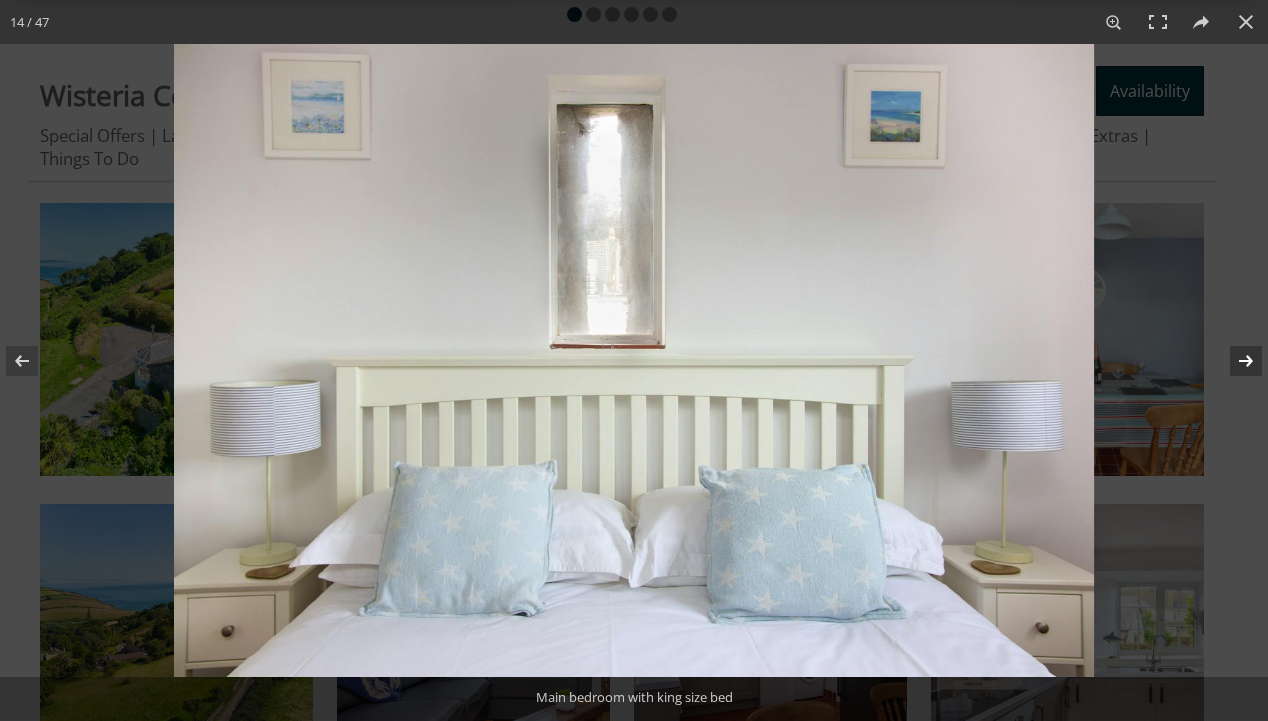 click at bounding box center (1233, 361) 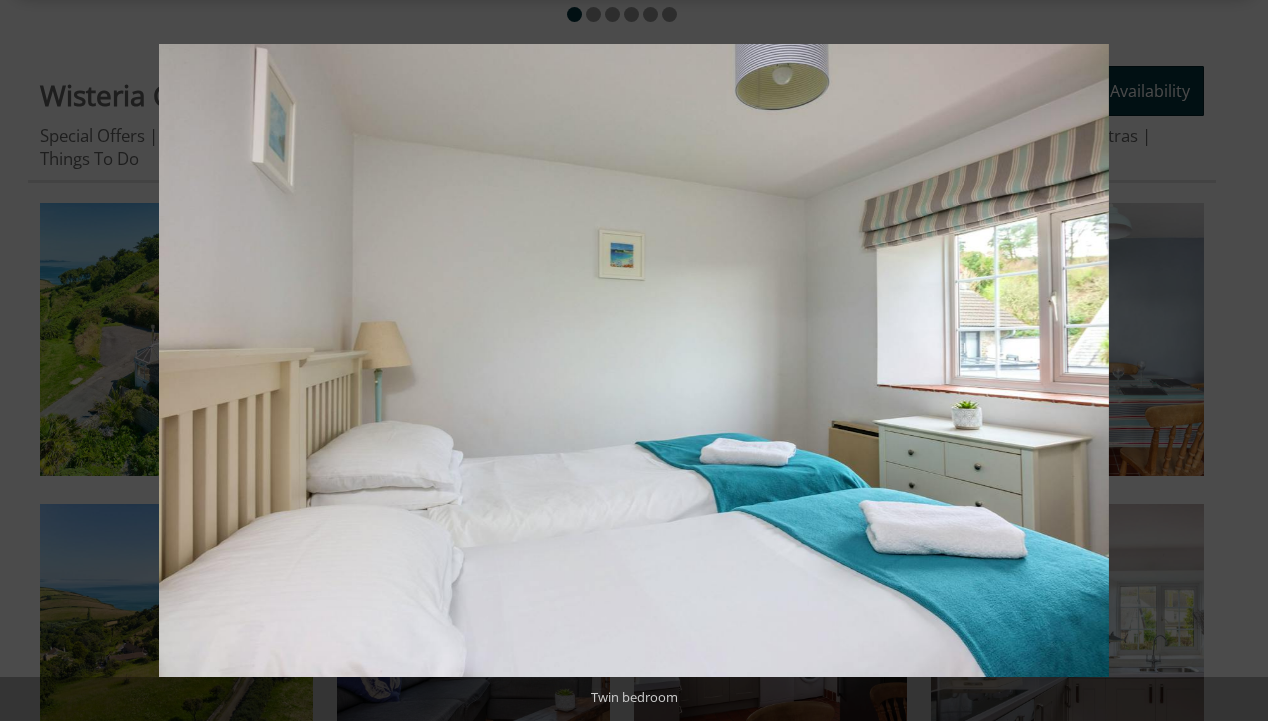 click at bounding box center (1233, 361) 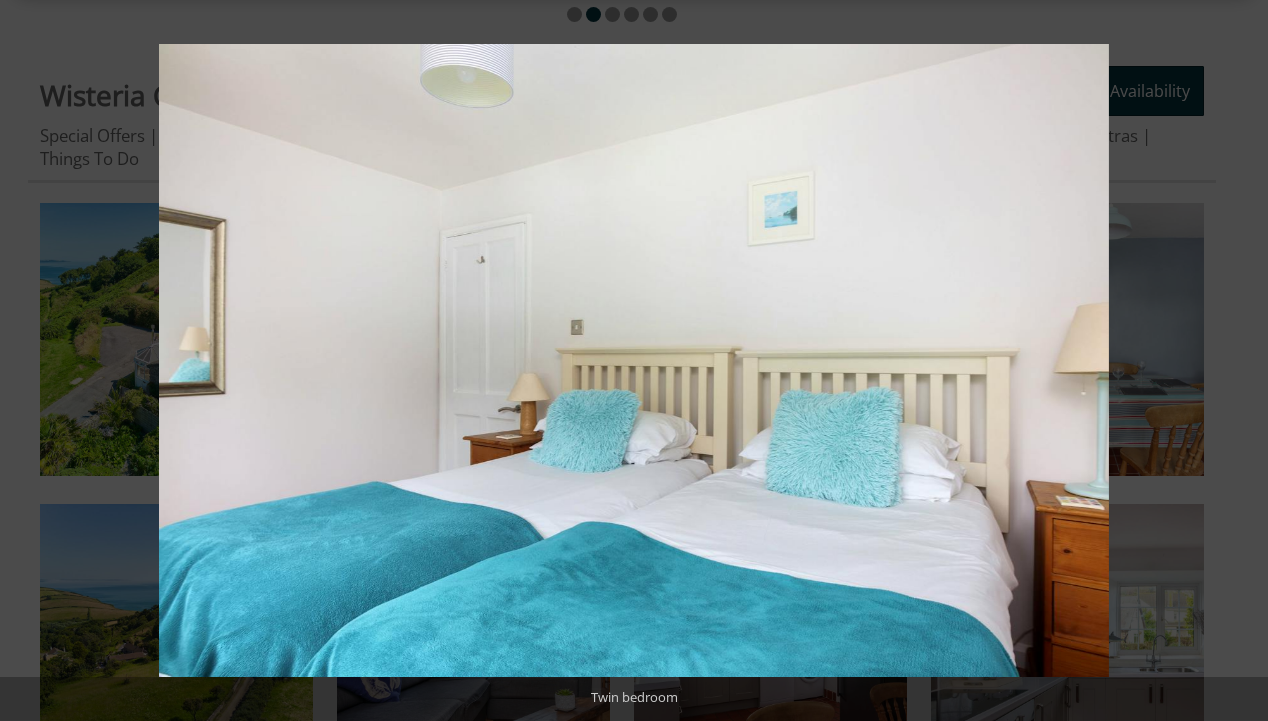 click at bounding box center [1233, 361] 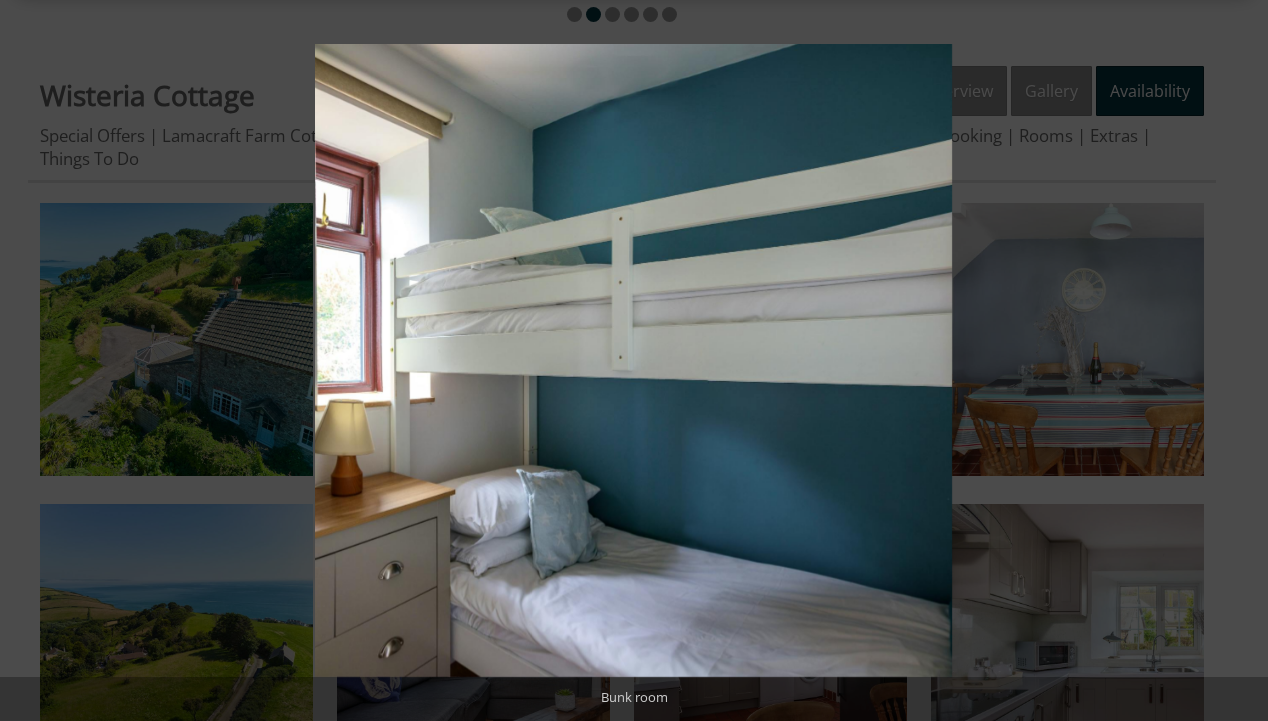 click at bounding box center (1233, 361) 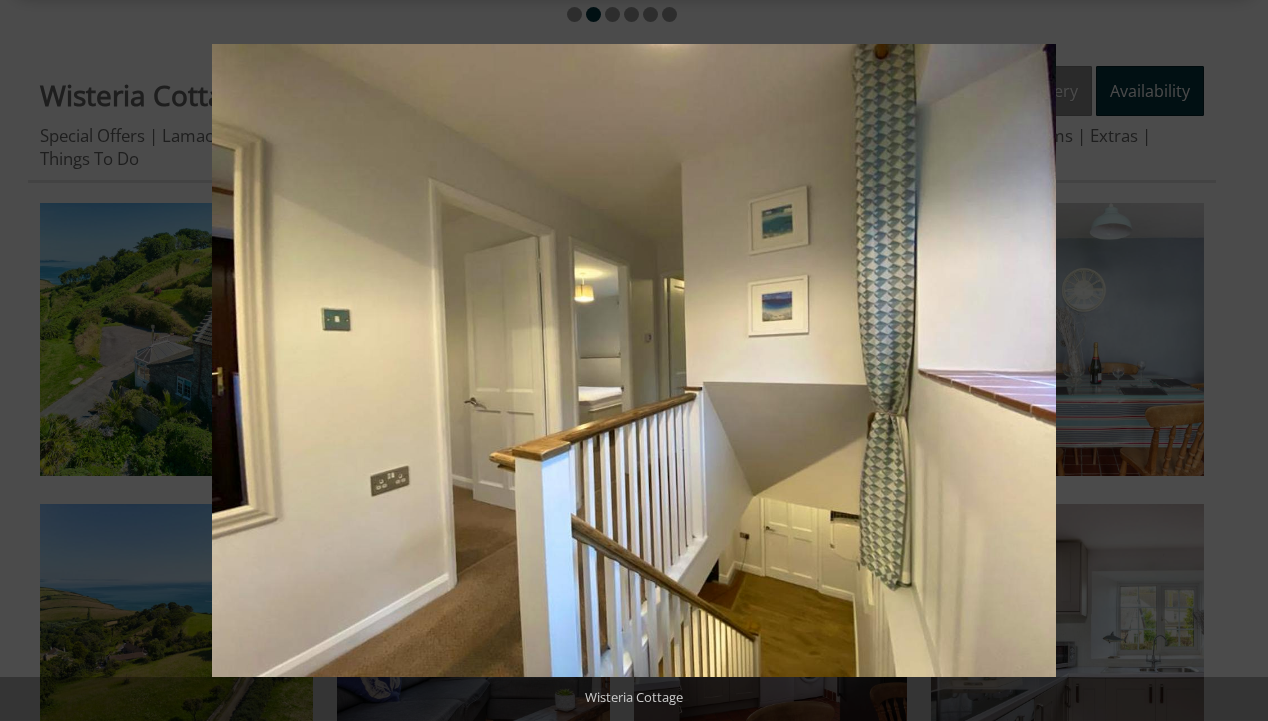 click at bounding box center [1233, 361] 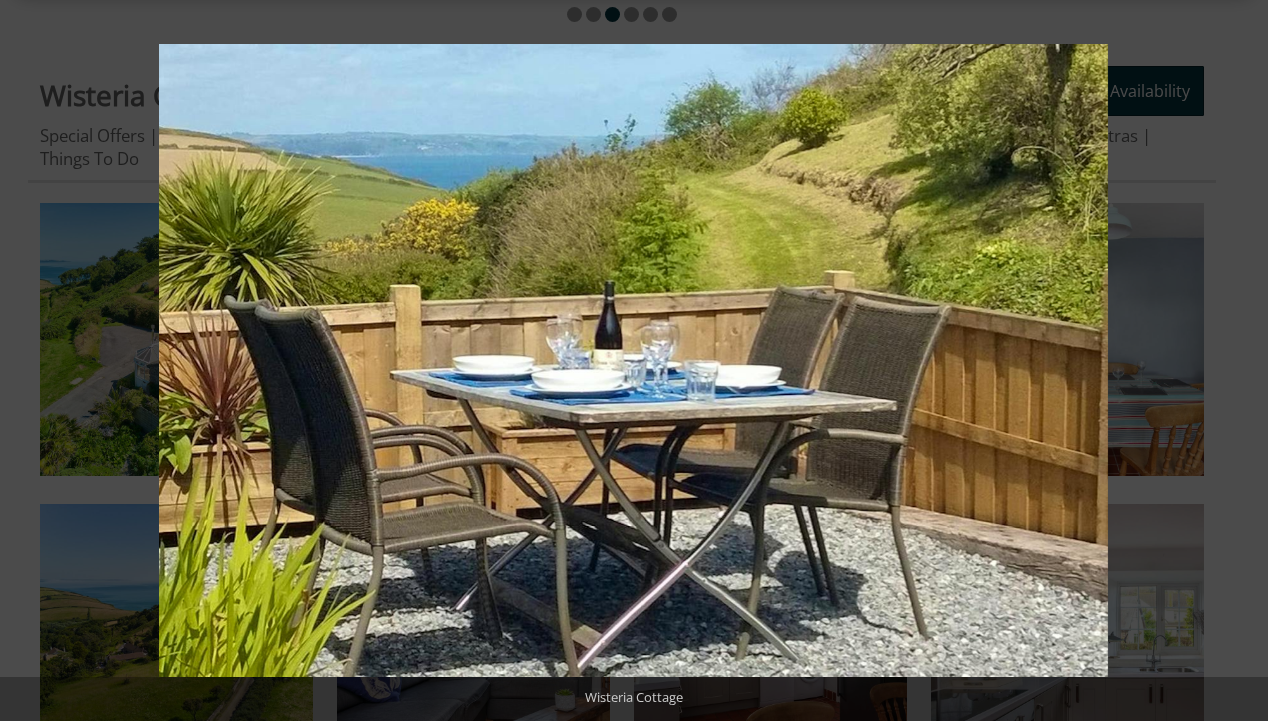 click at bounding box center (1233, 361) 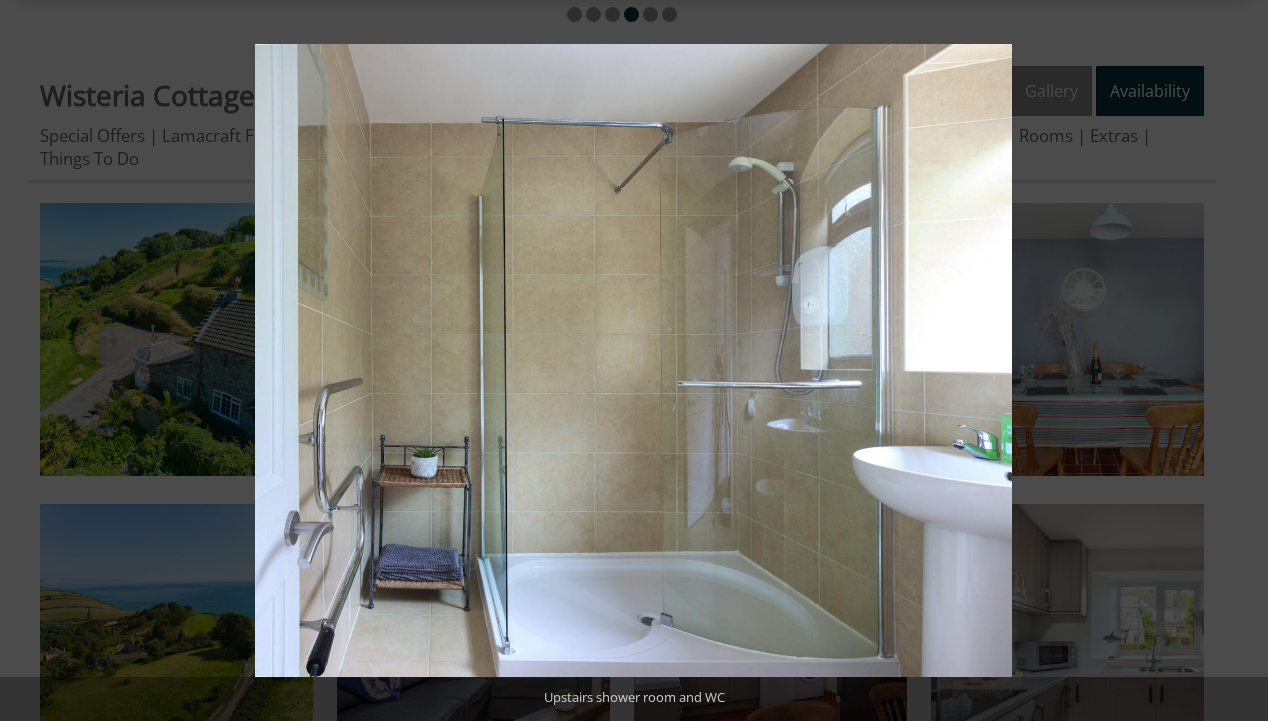 click at bounding box center (1233, 361) 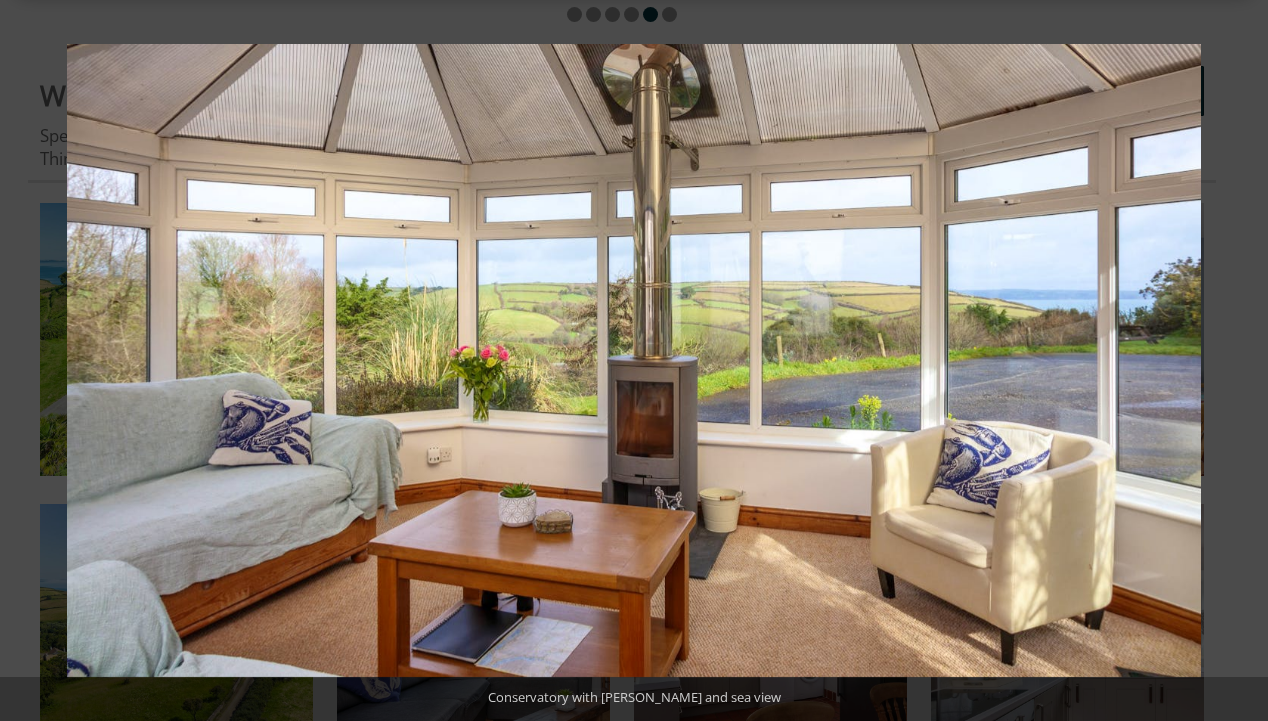 click at bounding box center [1233, 361] 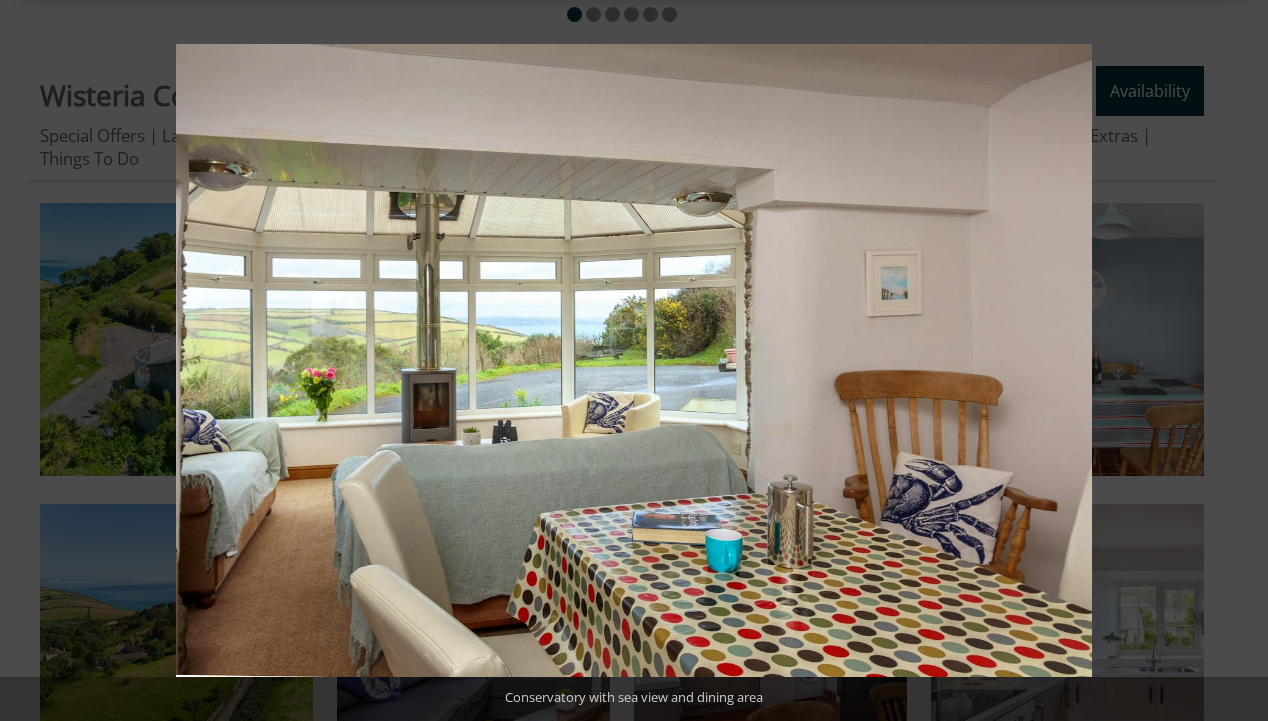 click at bounding box center [1233, 361] 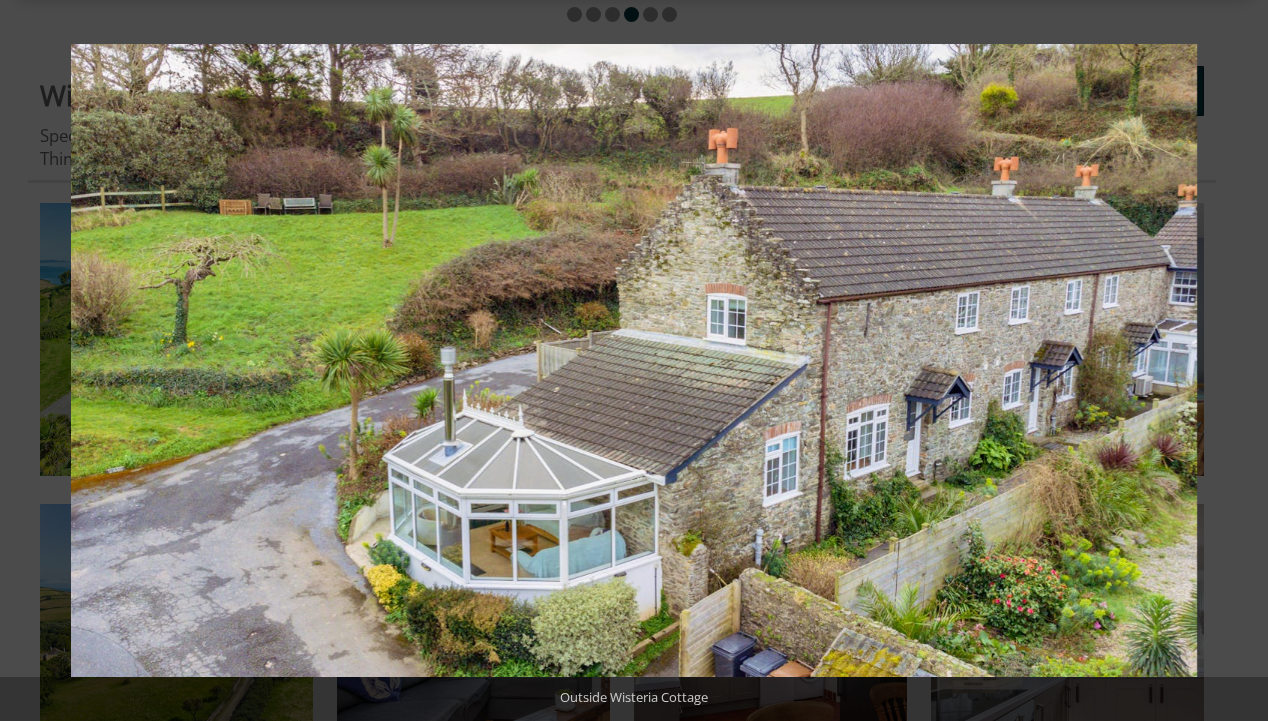 click at bounding box center [1233, 361] 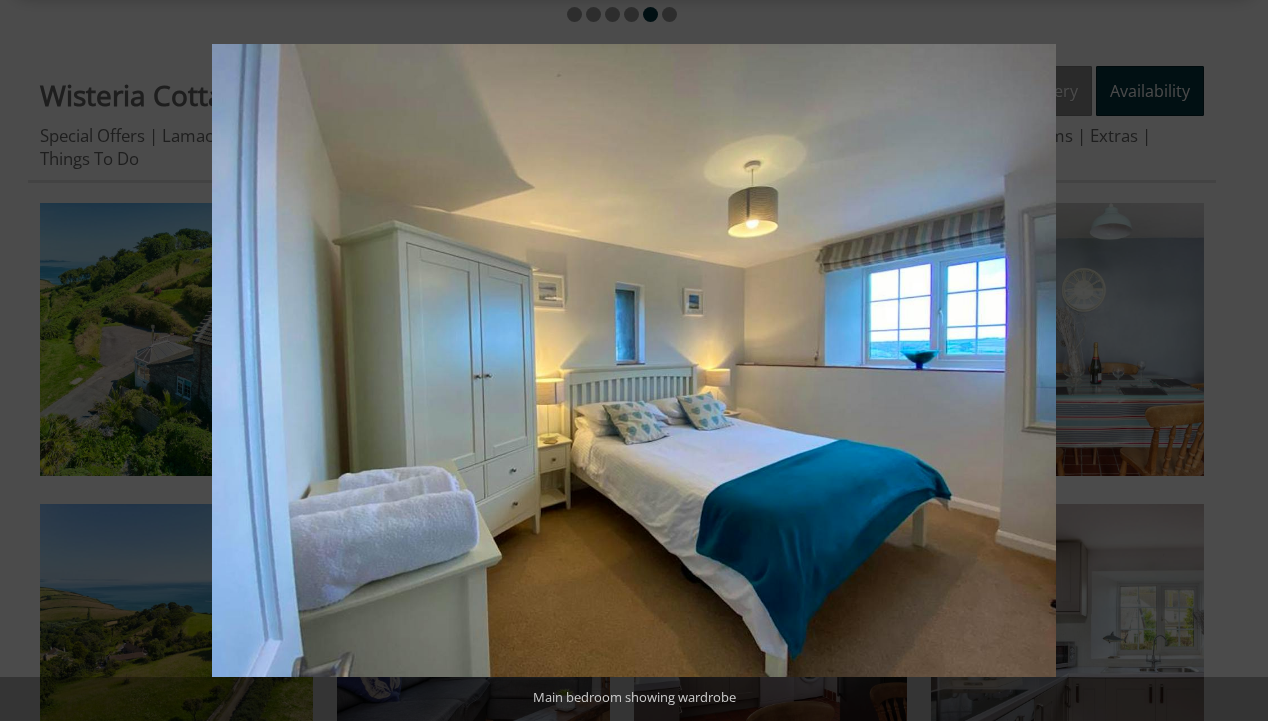click at bounding box center [1233, 361] 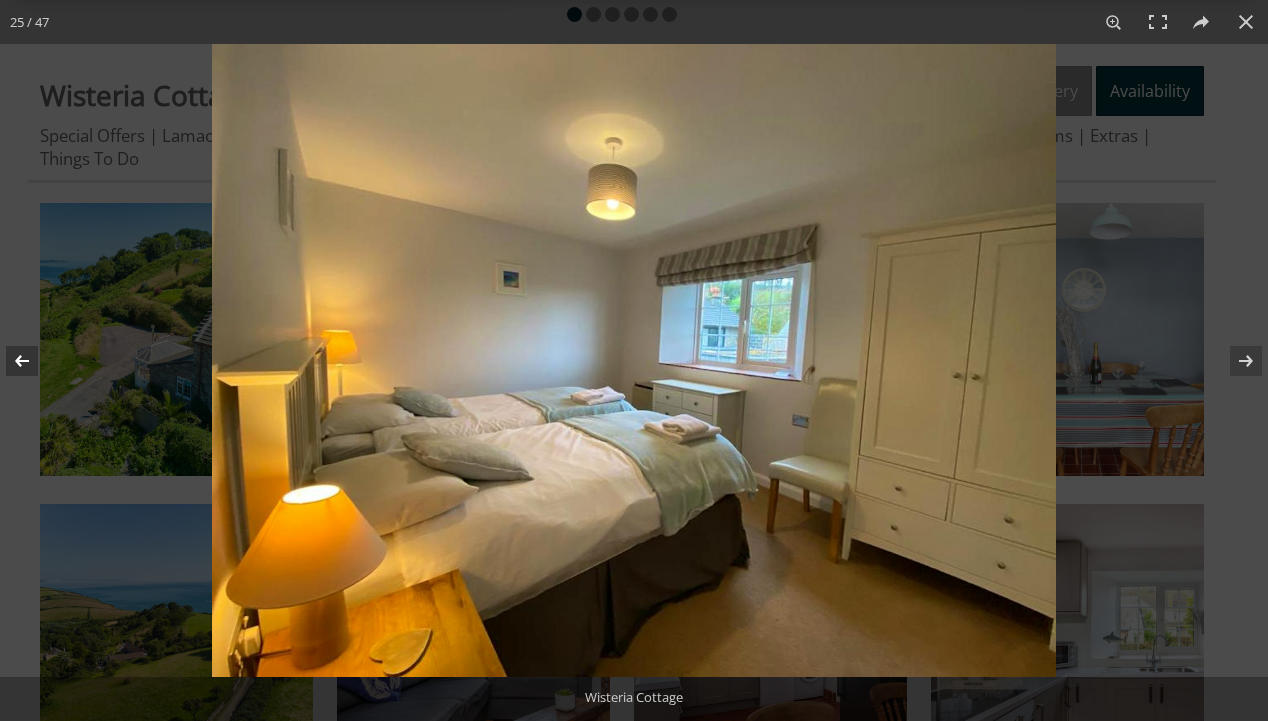click at bounding box center [35, 361] 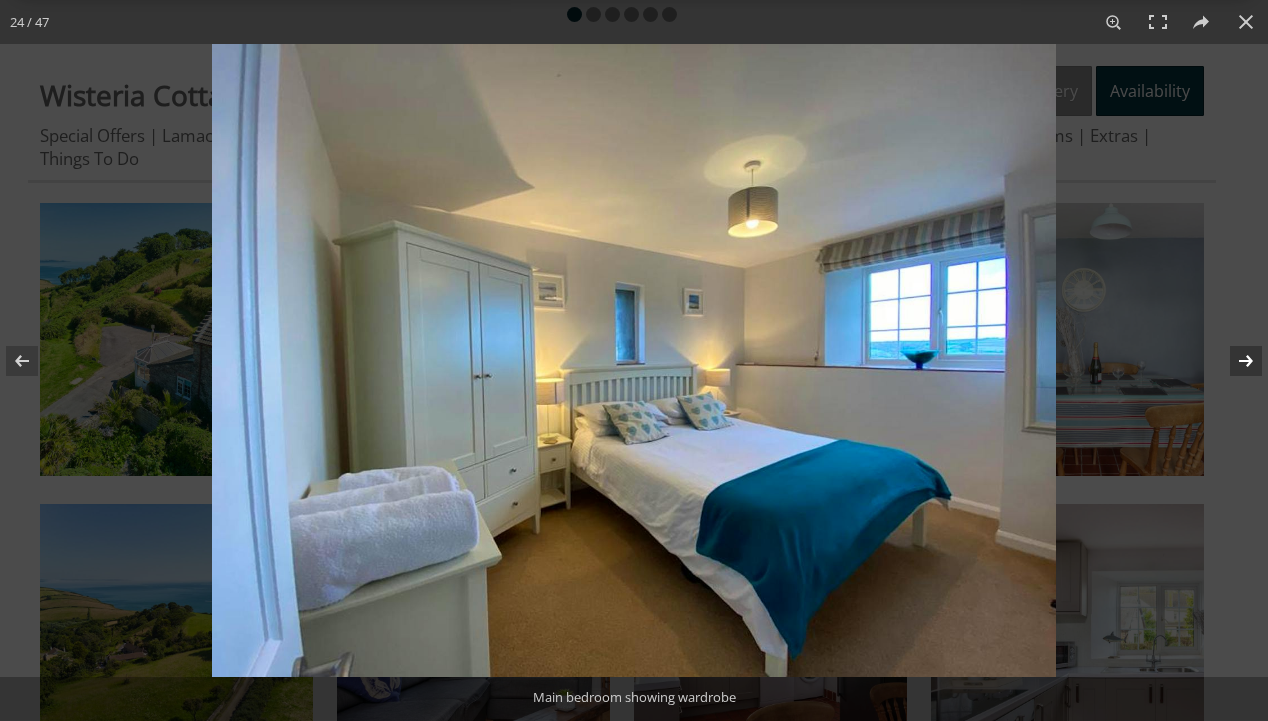 click at bounding box center [1233, 361] 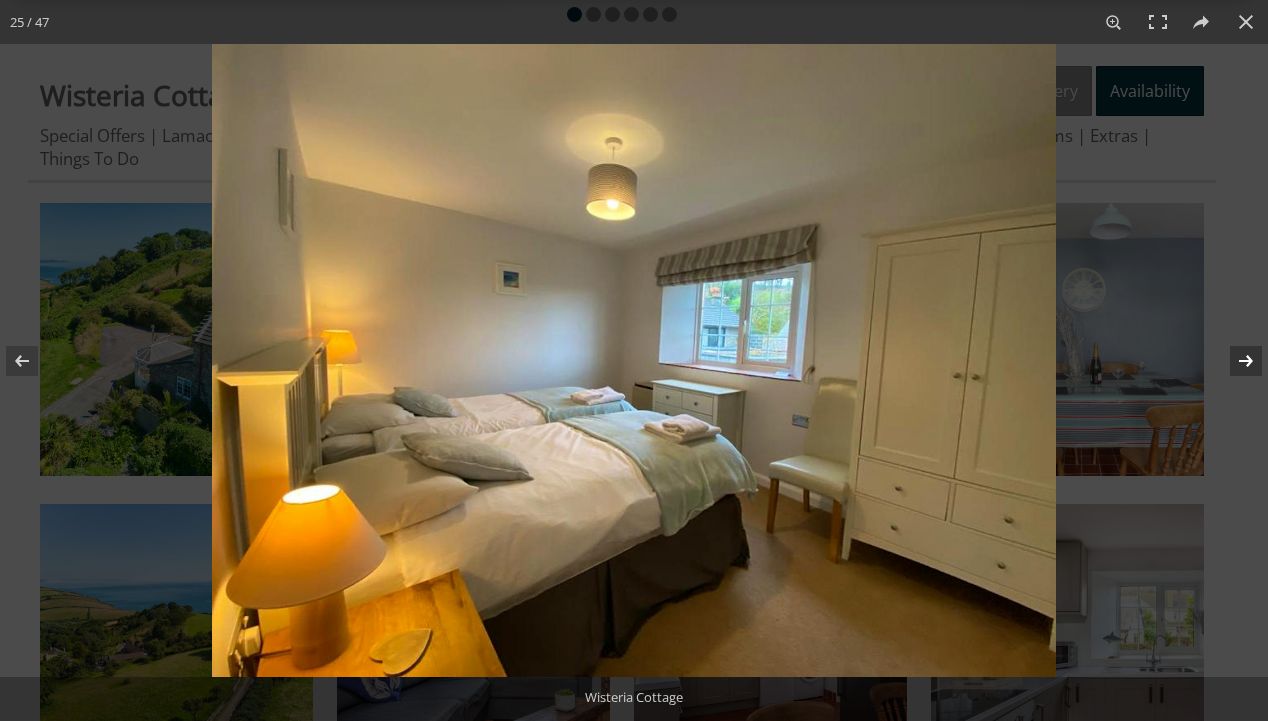 click at bounding box center (1233, 361) 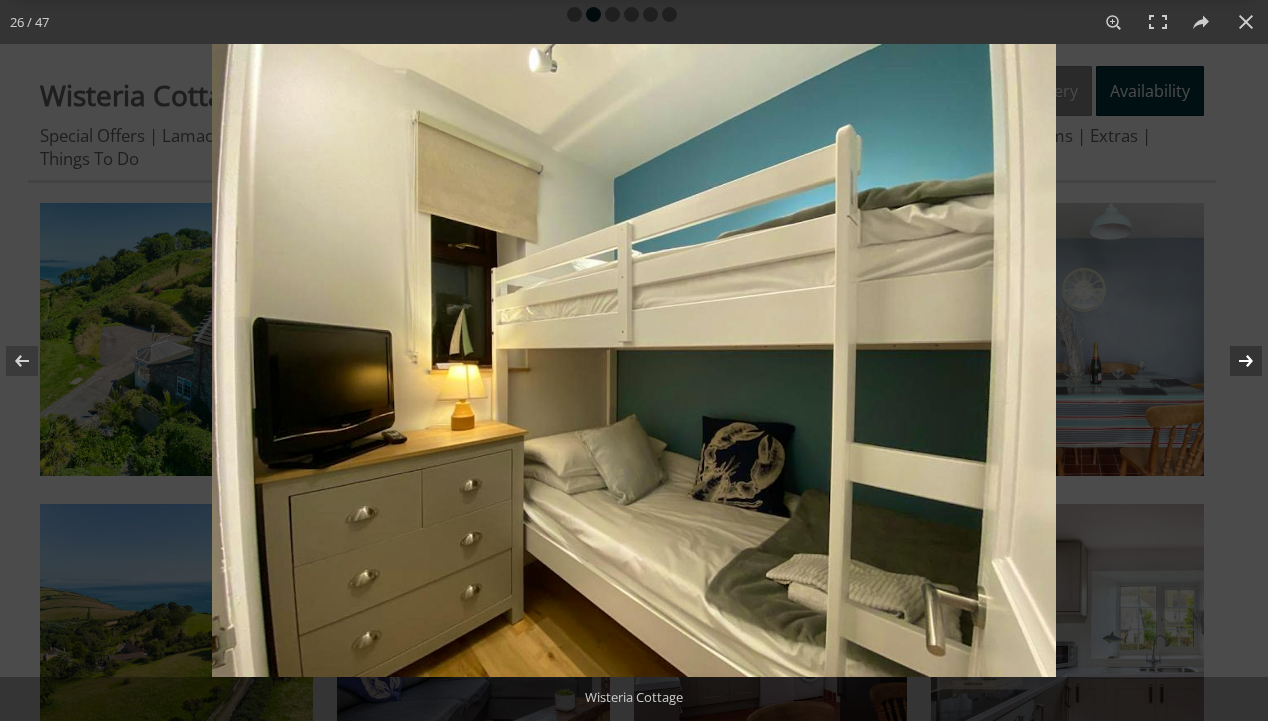 click at bounding box center [1233, 361] 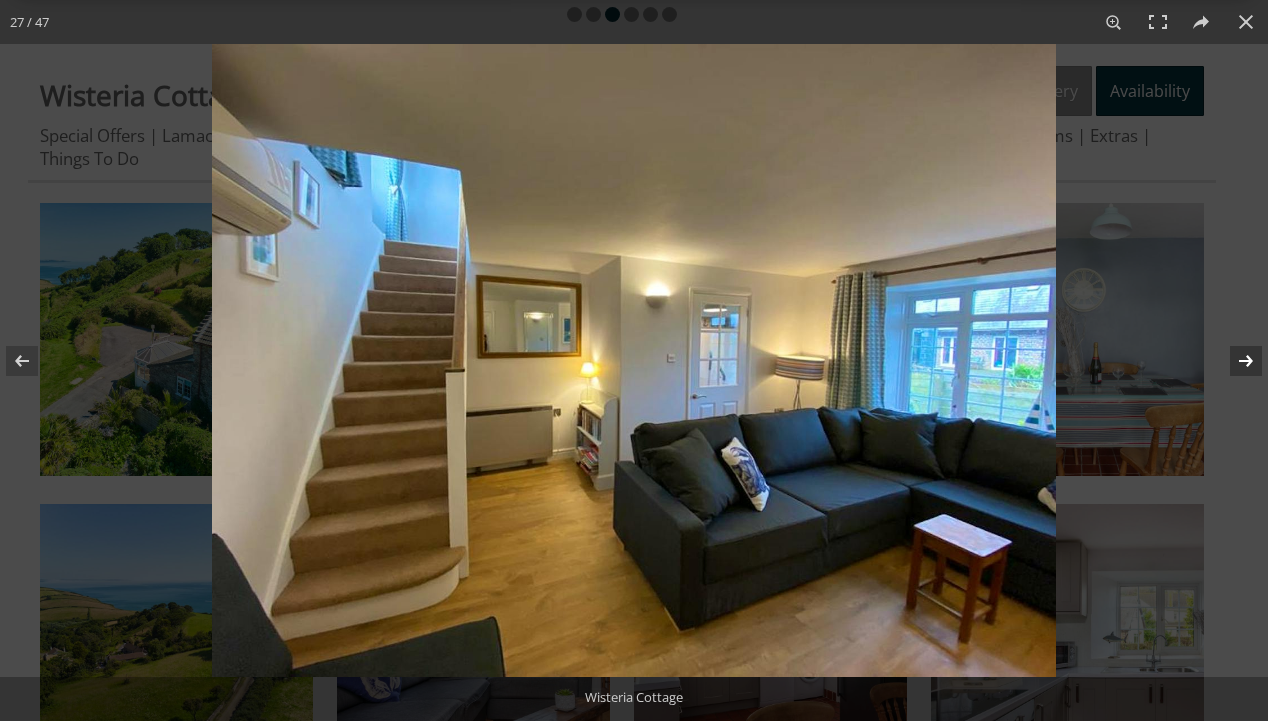 click at bounding box center (1233, 361) 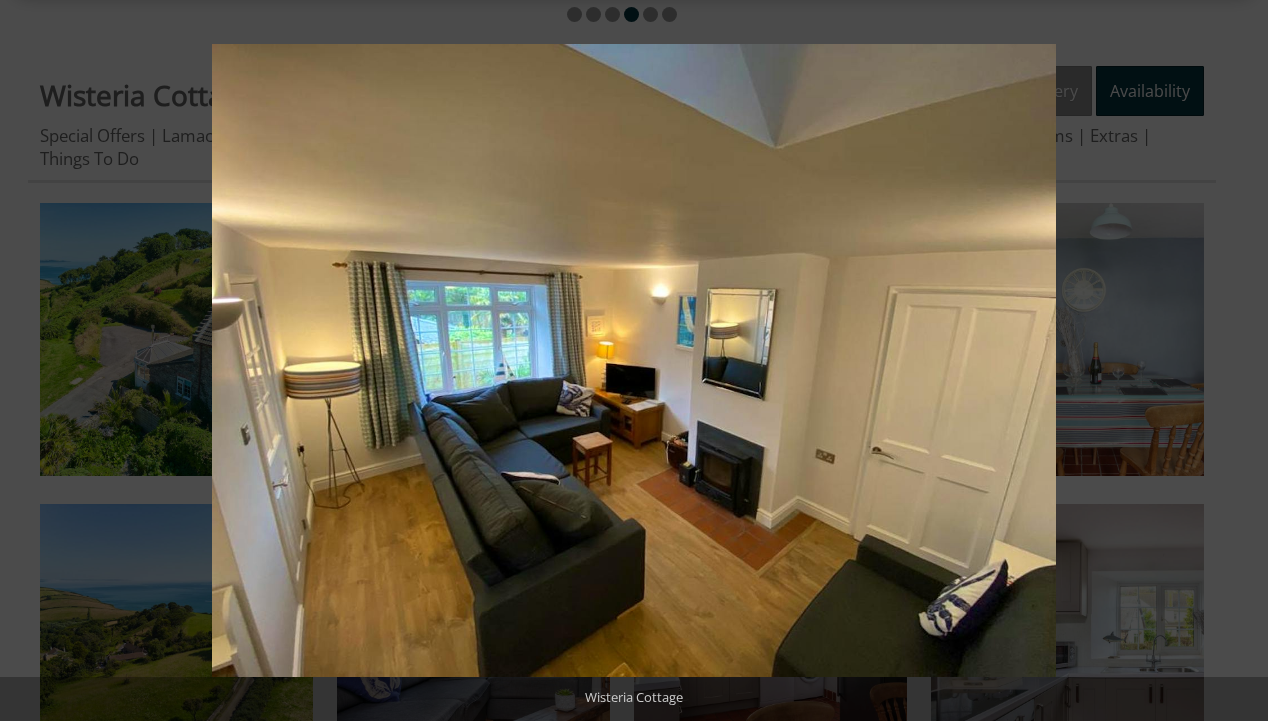 click at bounding box center (1233, 361) 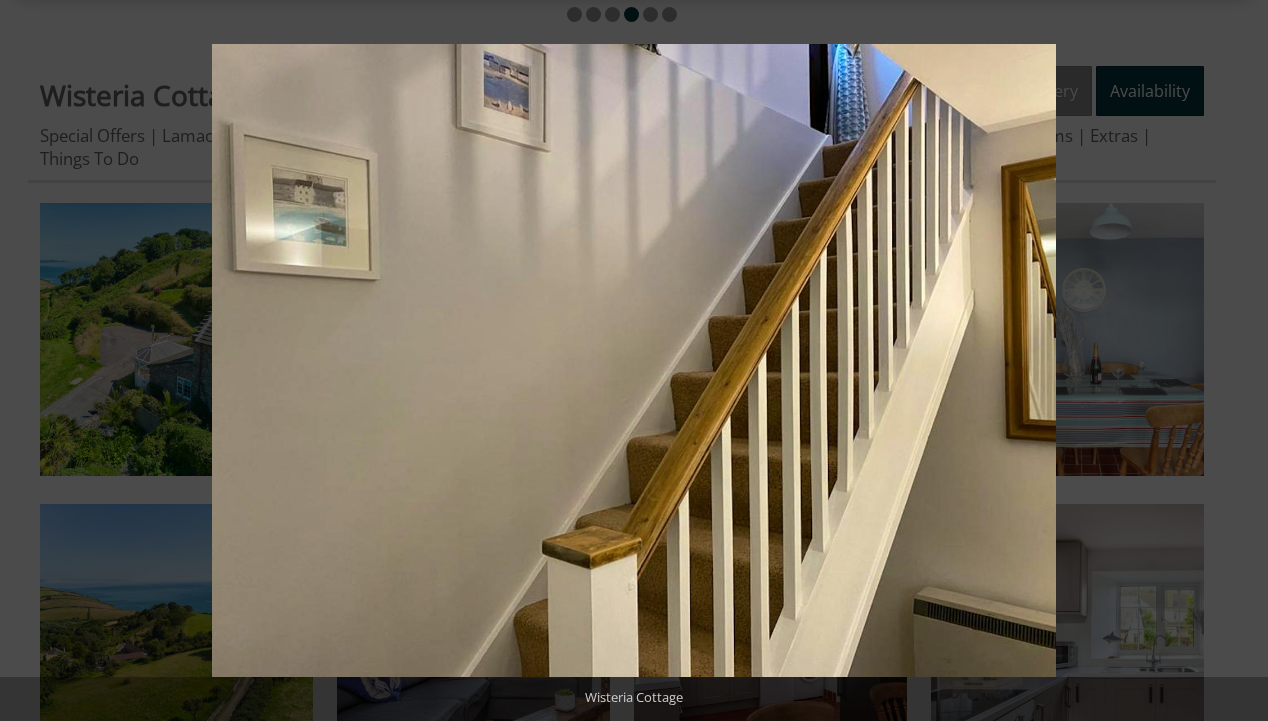 click at bounding box center (1233, 361) 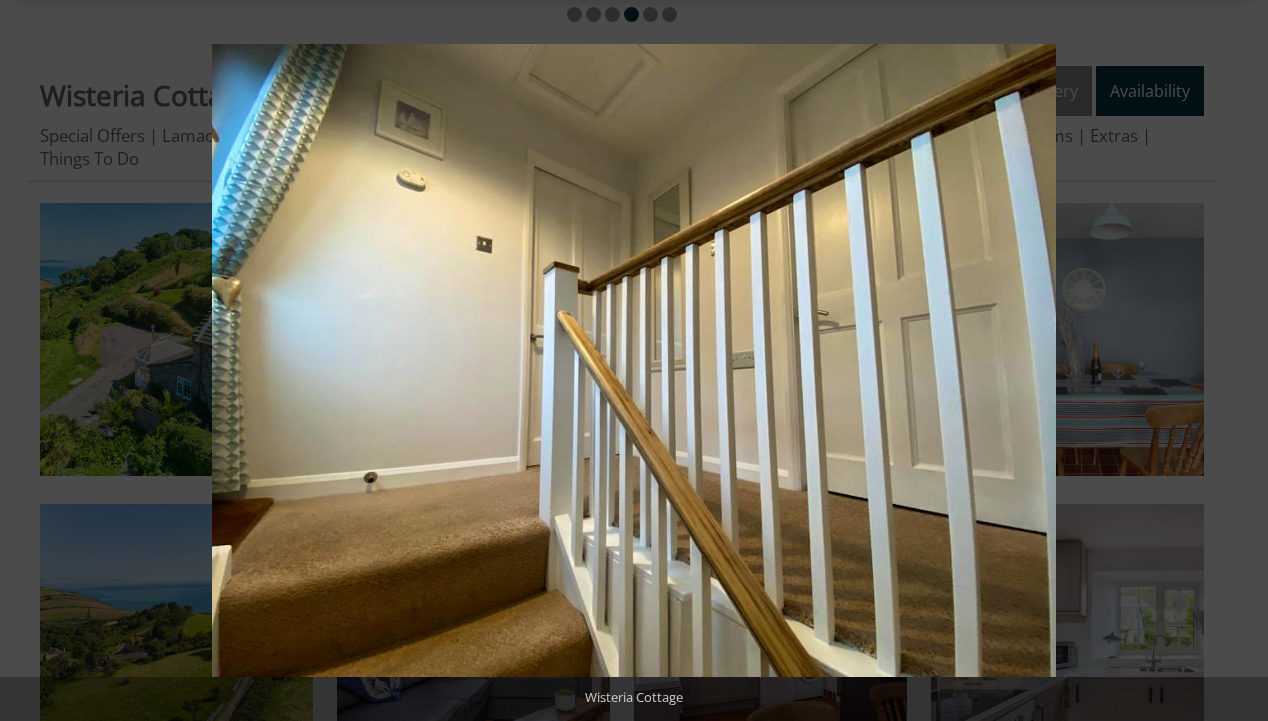 click at bounding box center [1233, 361] 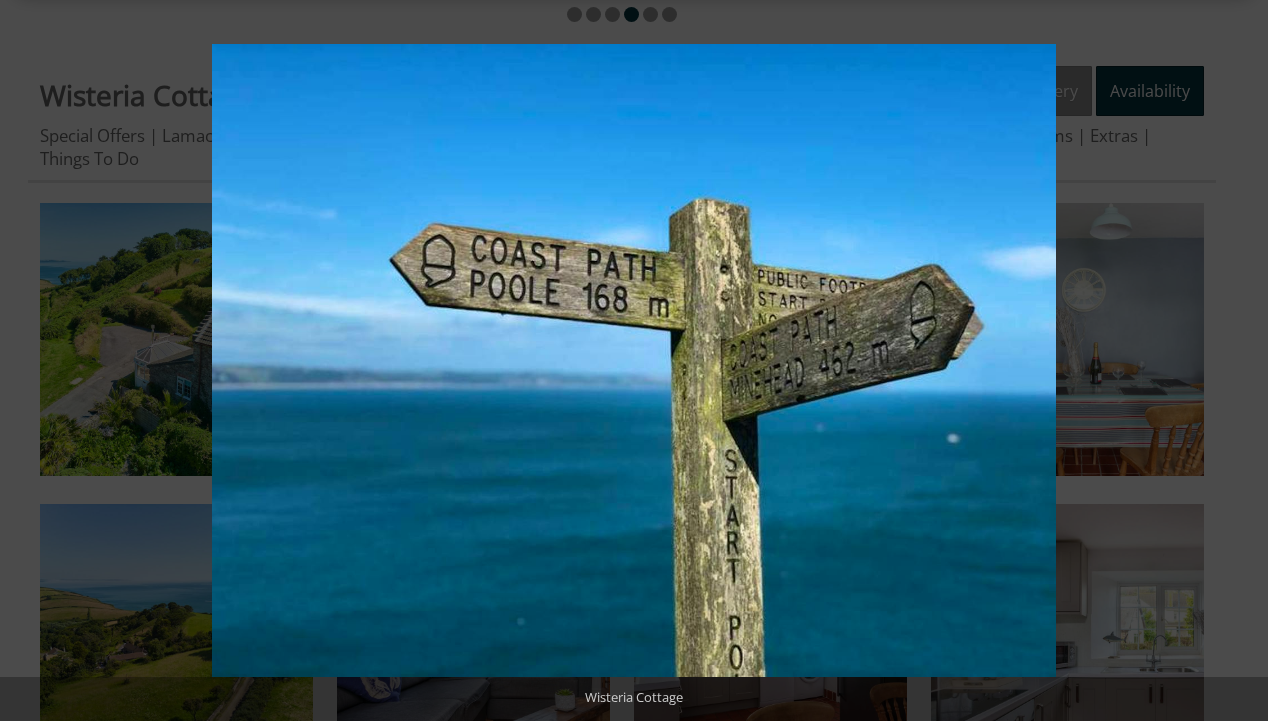 click at bounding box center (1233, 361) 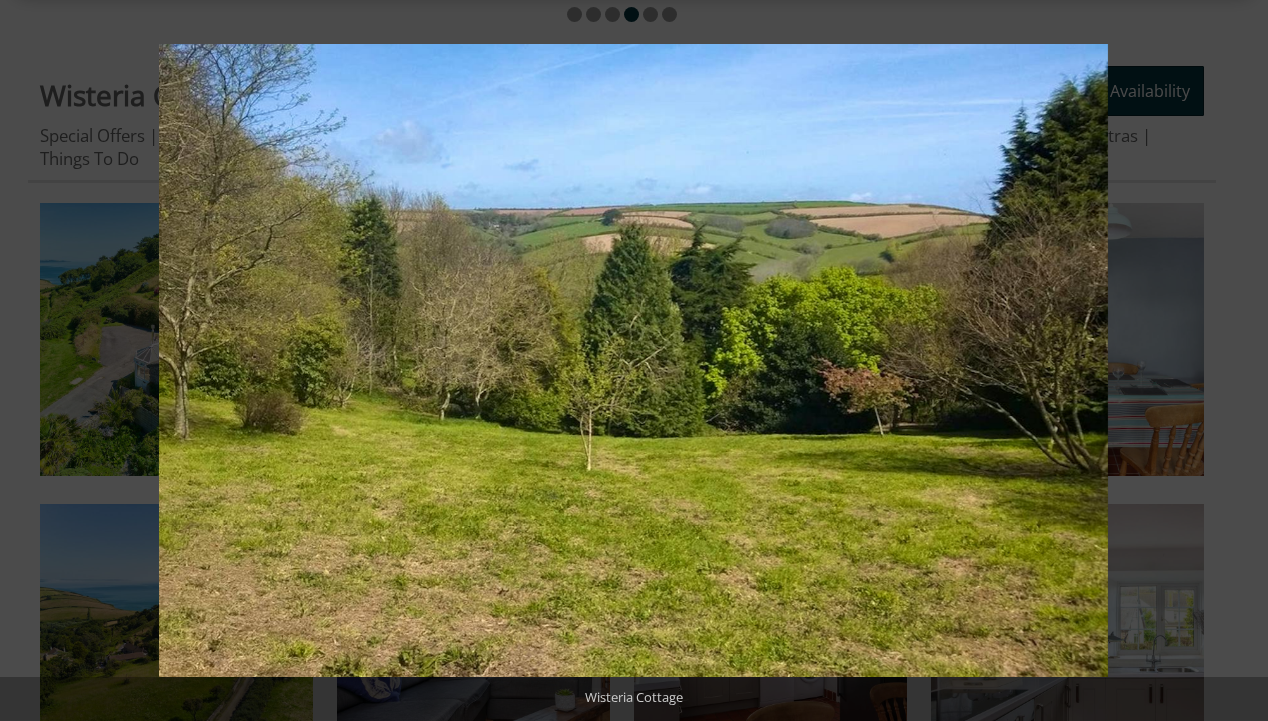 click at bounding box center [1233, 361] 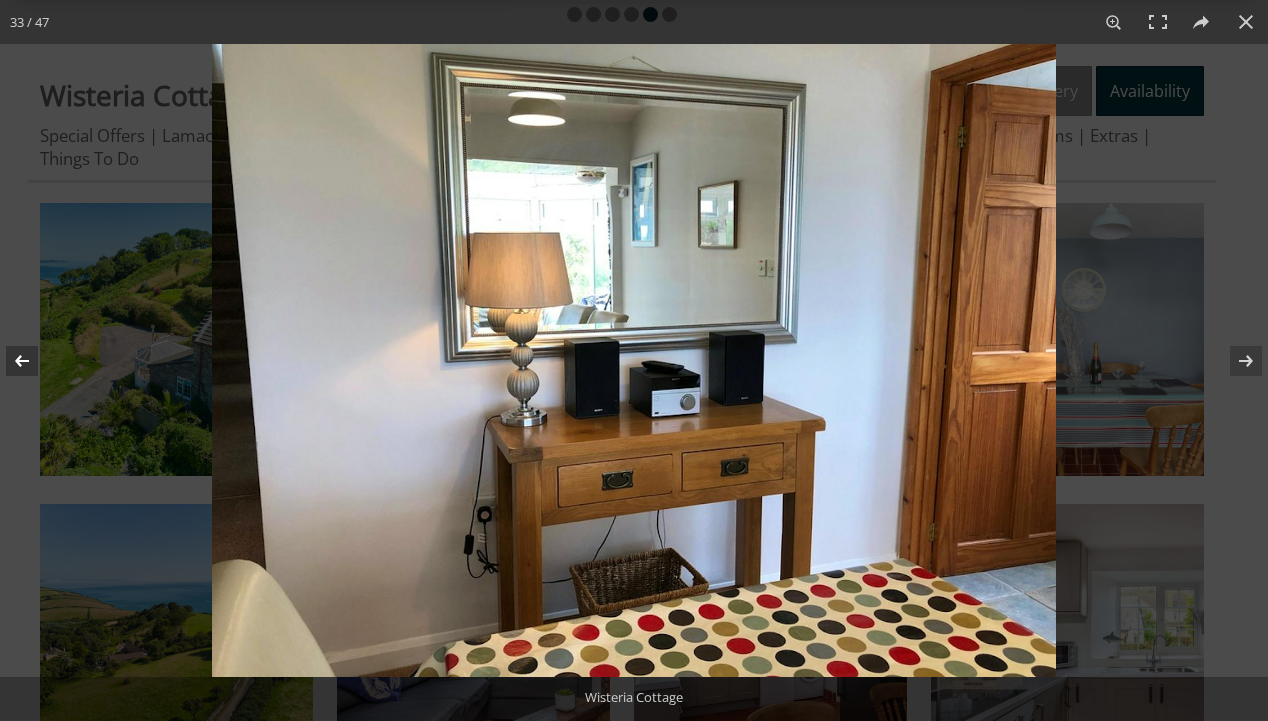 click at bounding box center (35, 361) 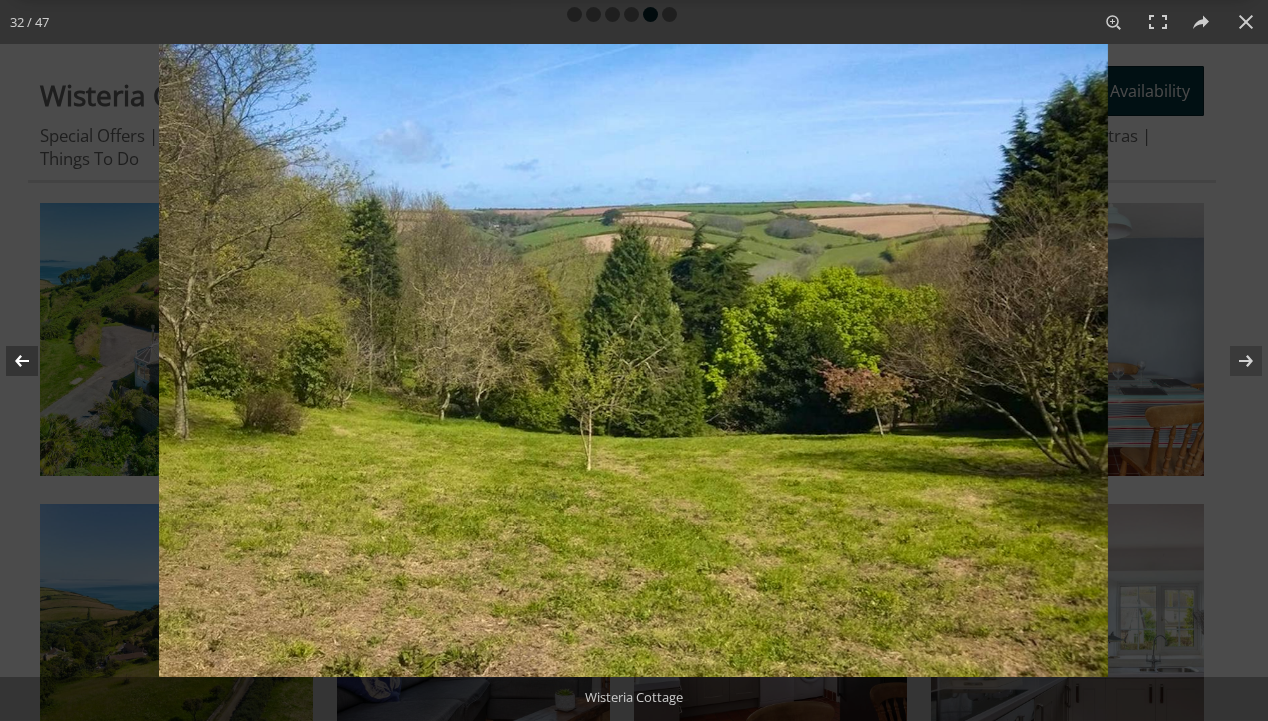 click at bounding box center [35, 361] 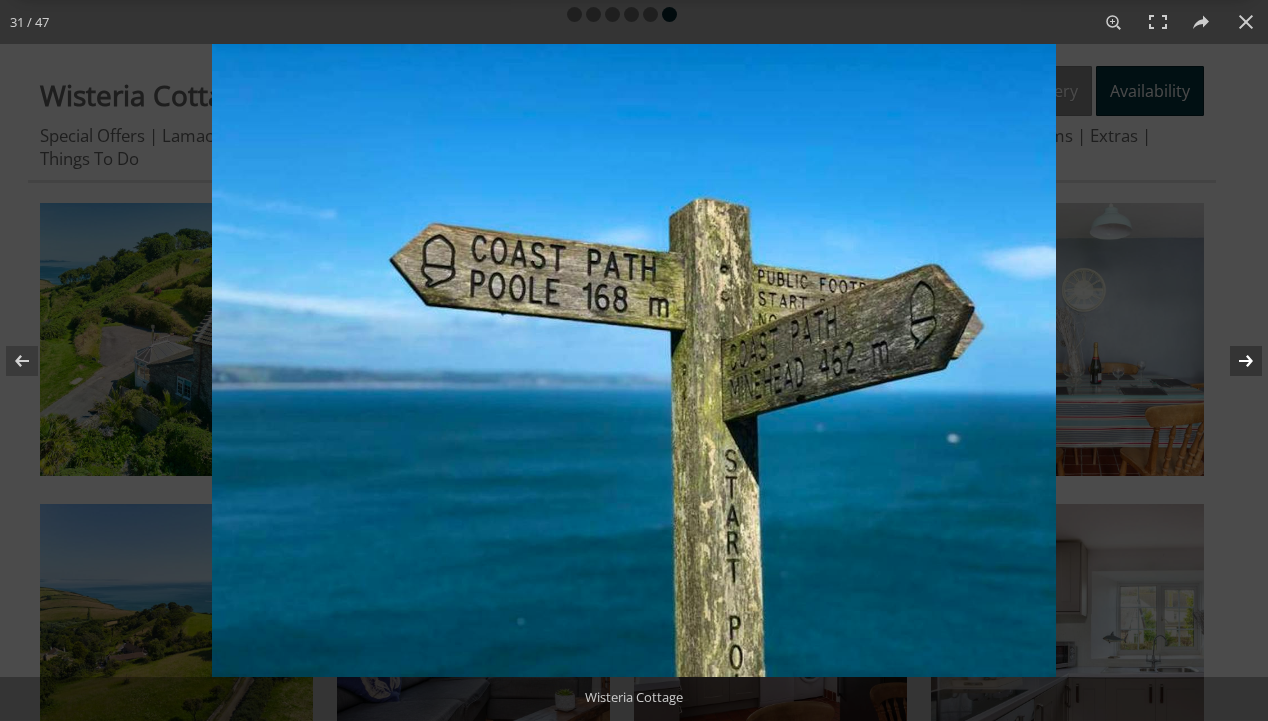click at bounding box center (1233, 361) 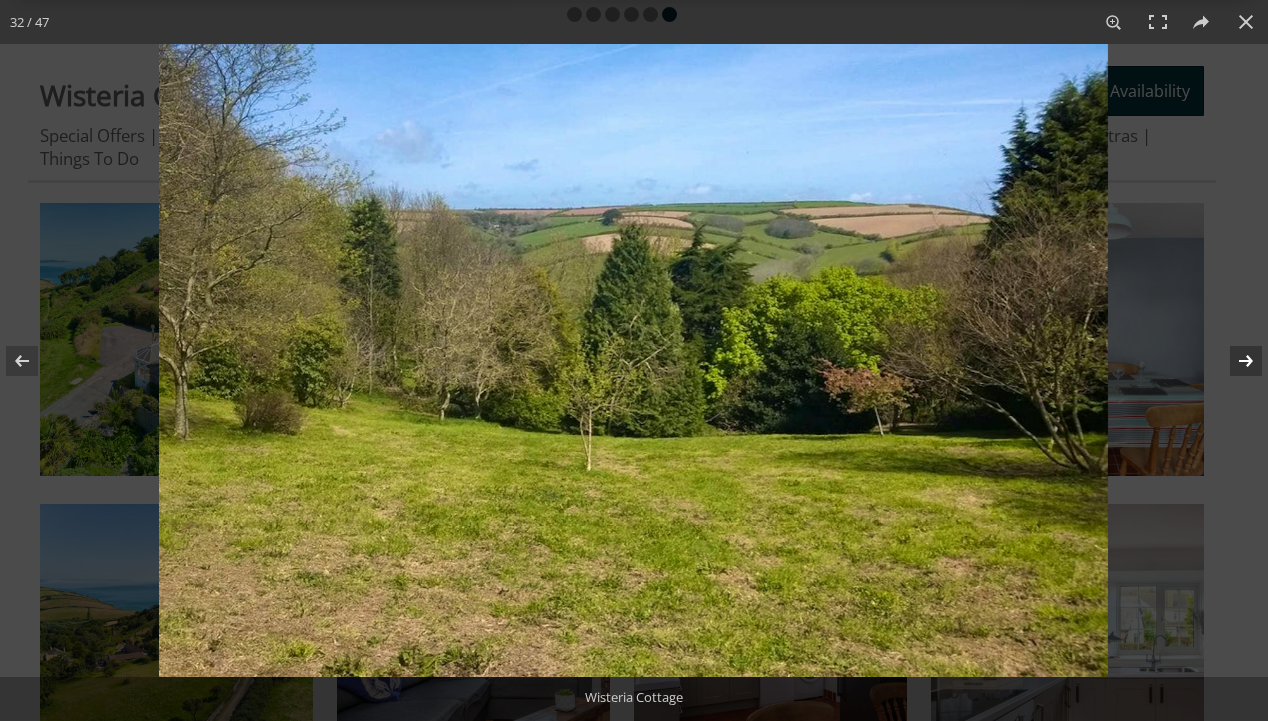 click at bounding box center [1233, 361] 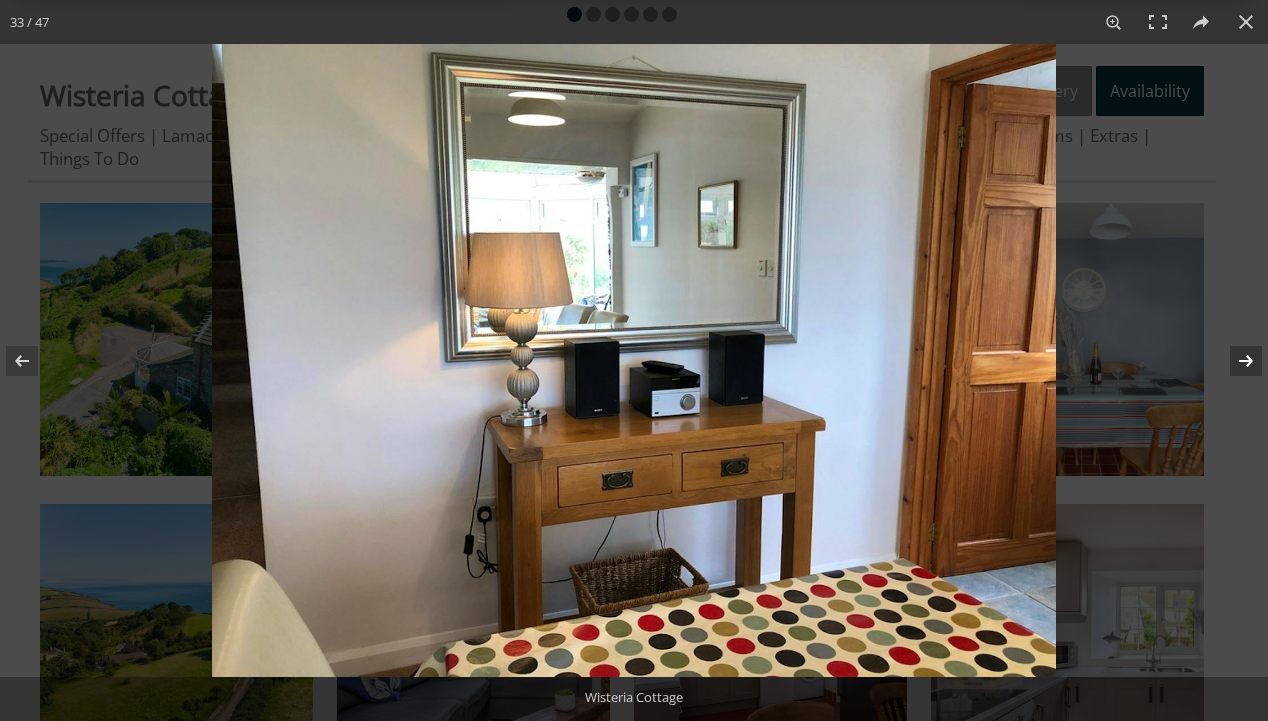 click at bounding box center [1233, 361] 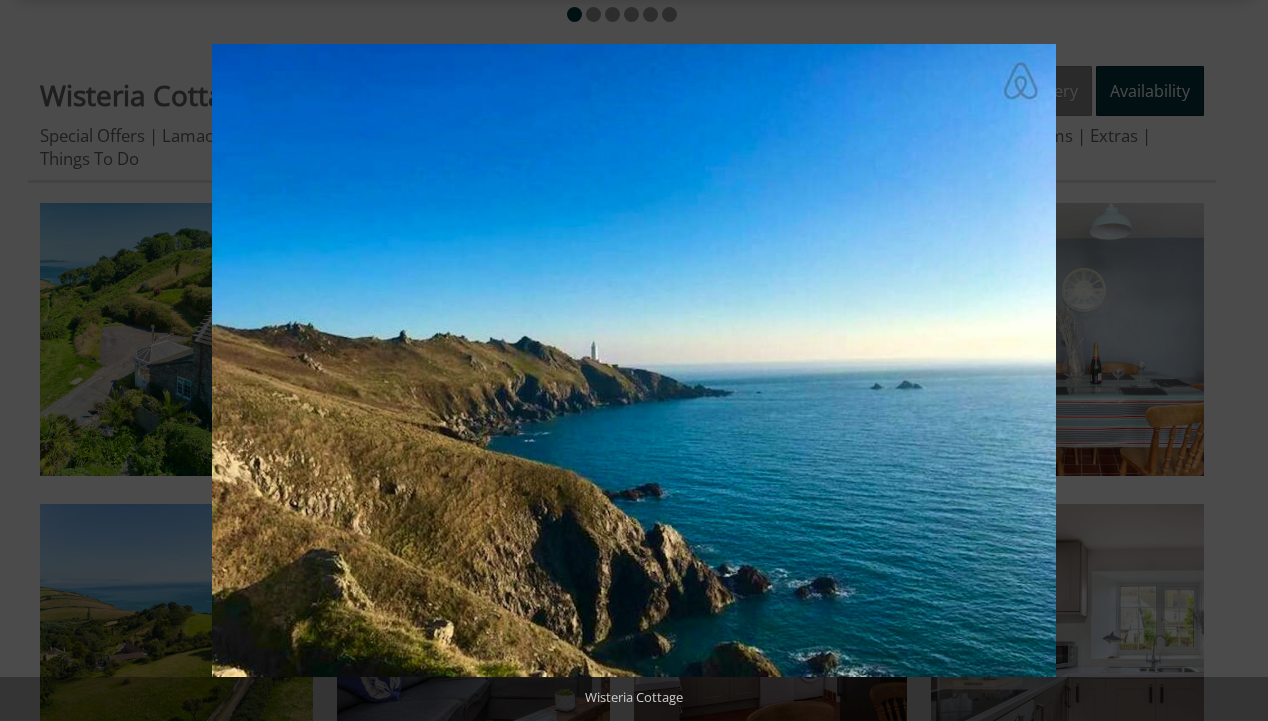 click at bounding box center [1233, 361] 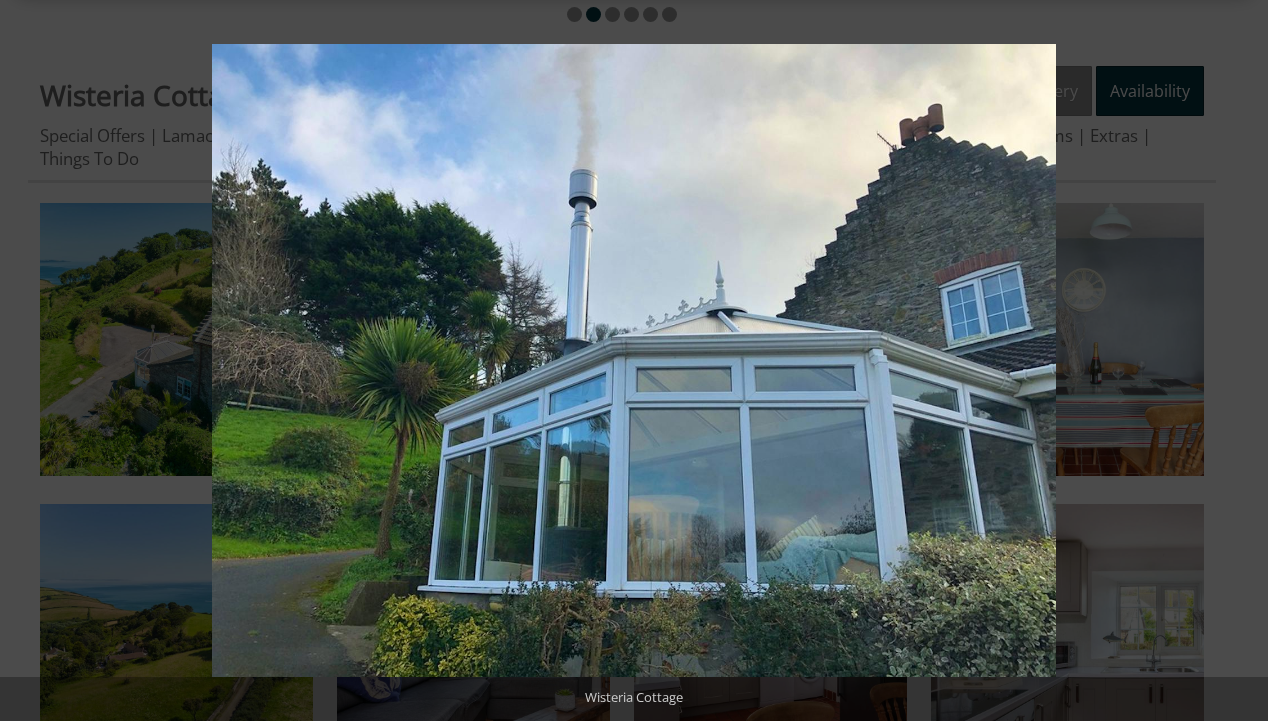 click at bounding box center [1233, 361] 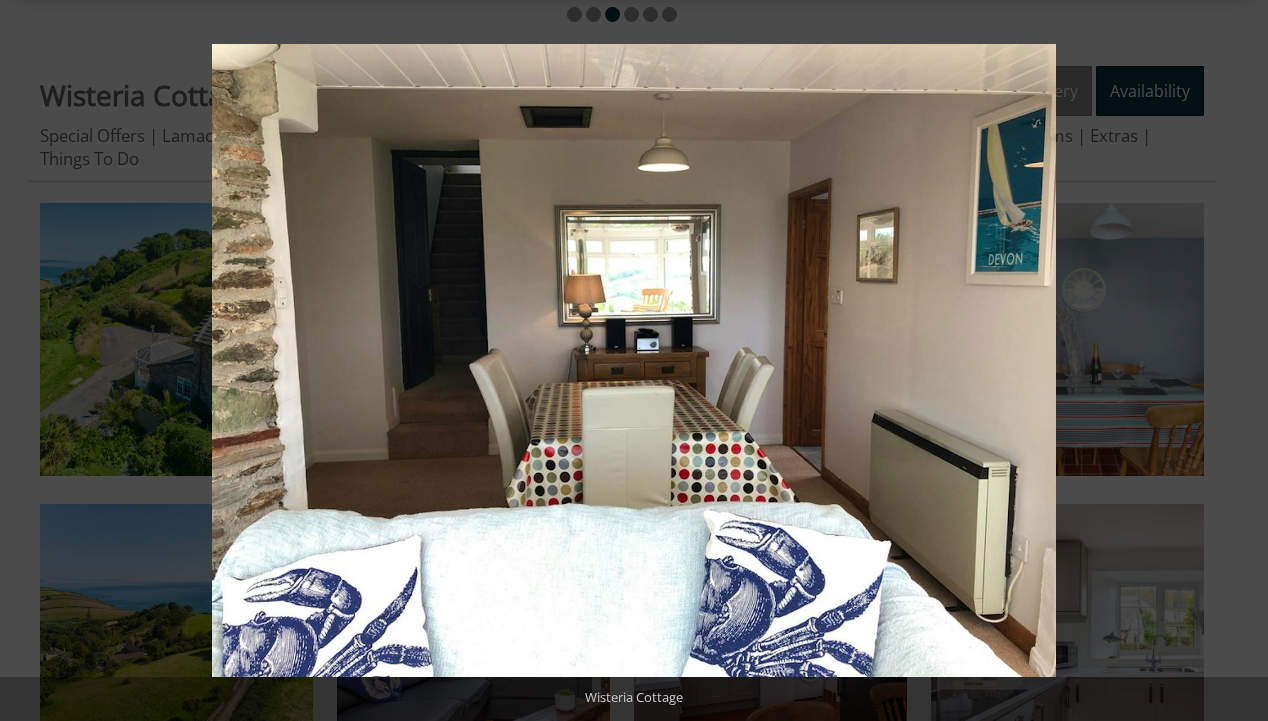 click at bounding box center (1233, 361) 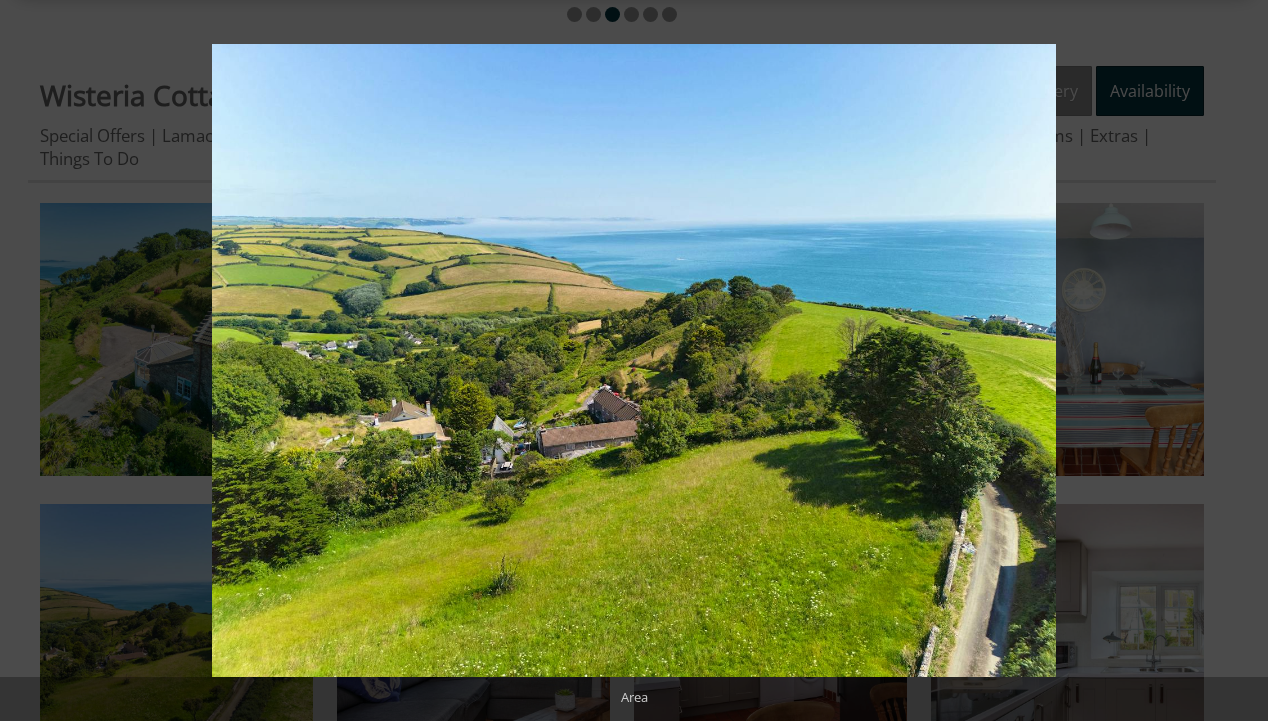 click at bounding box center [1233, 361] 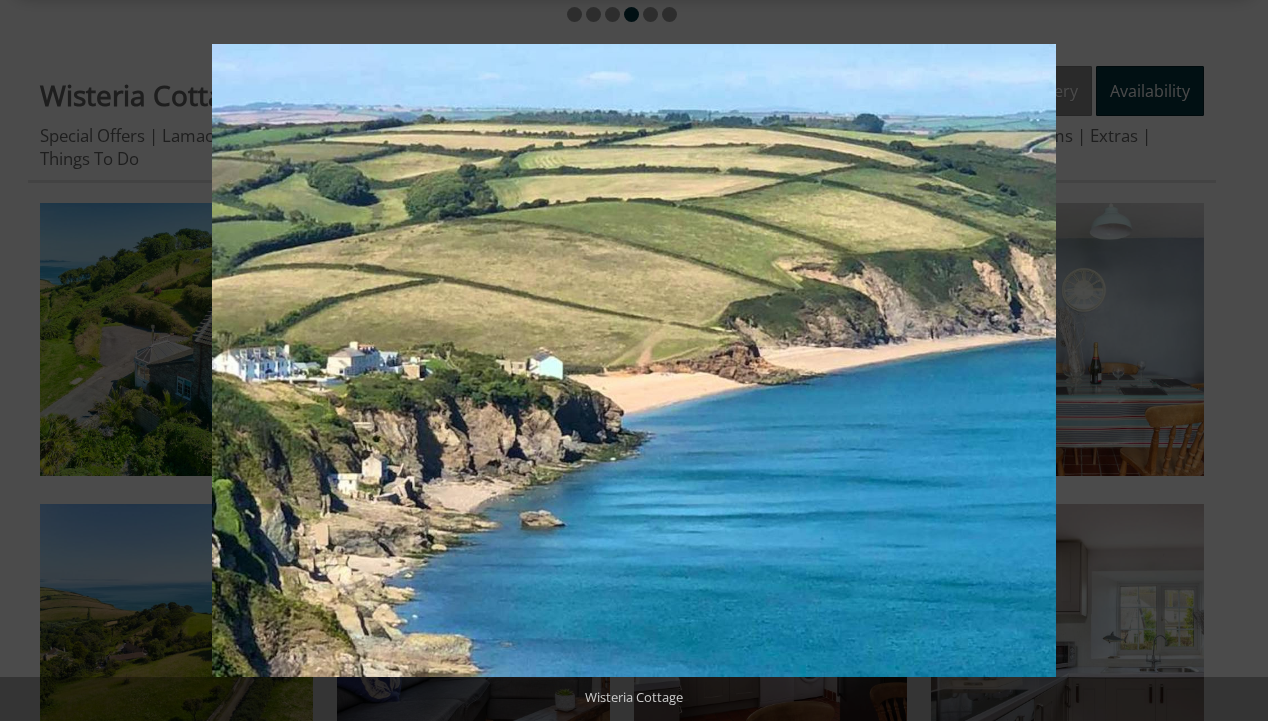 click at bounding box center (1233, 361) 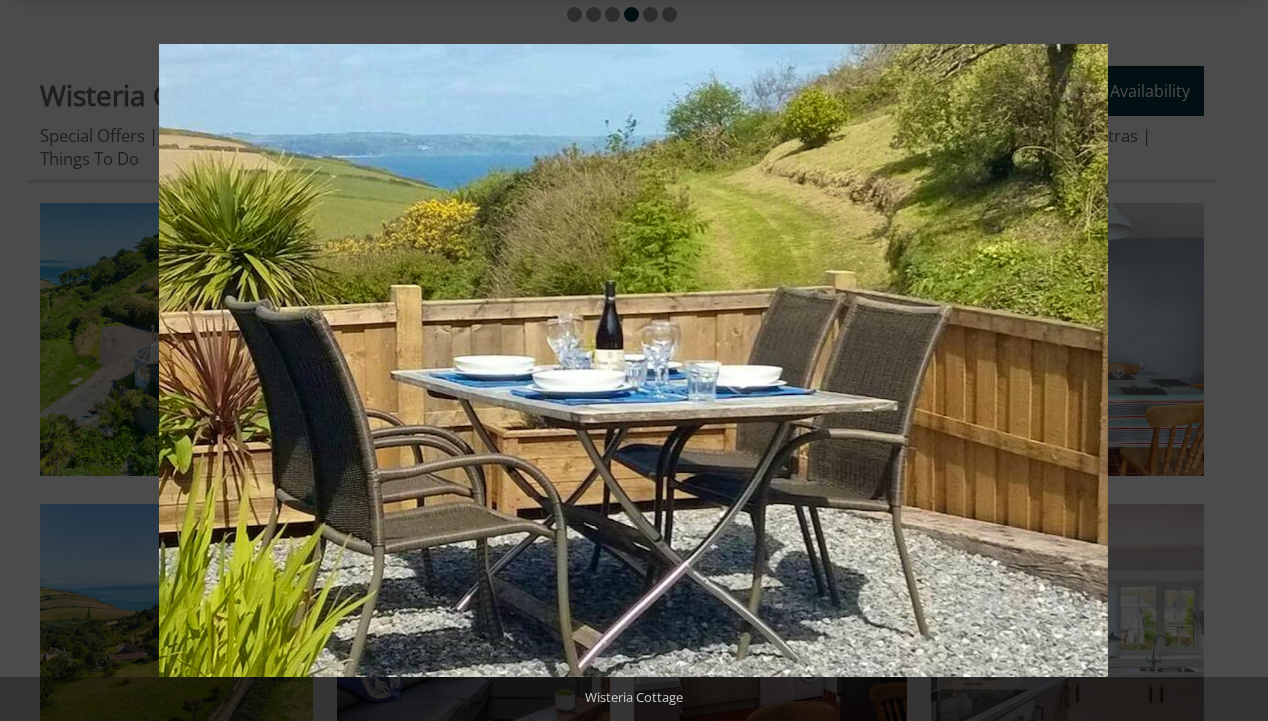 click at bounding box center [1233, 361] 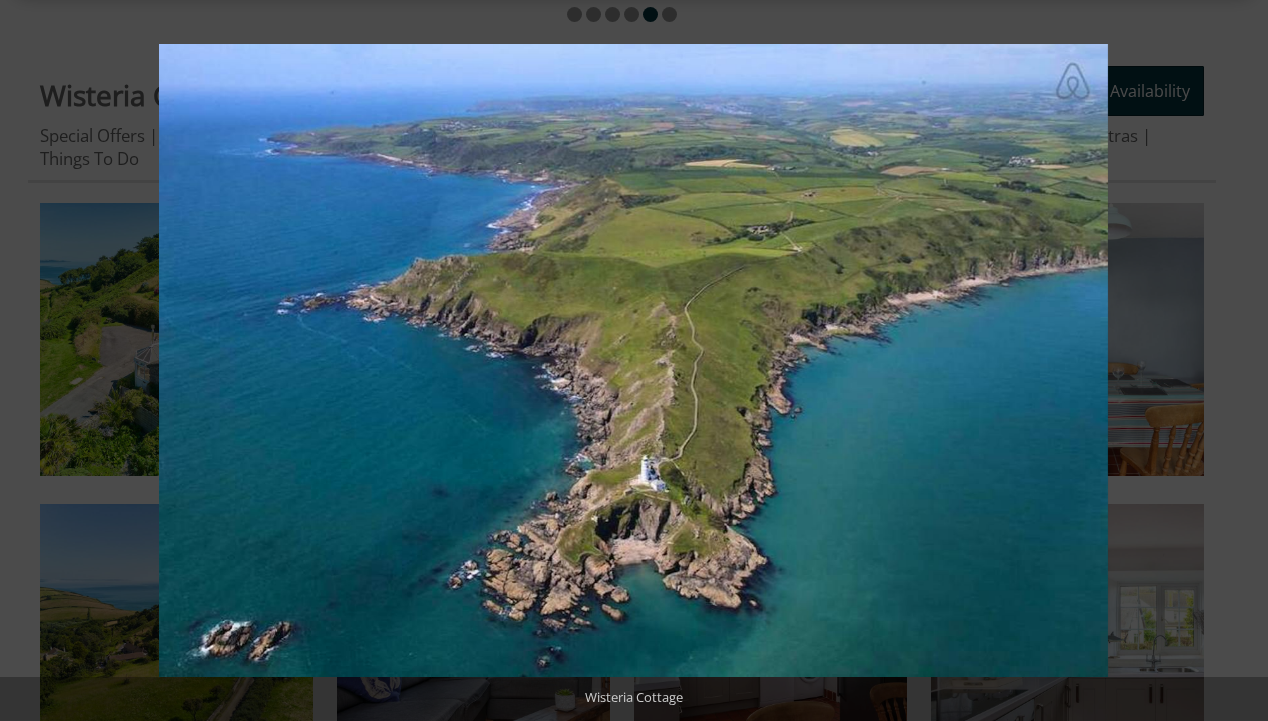 click at bounding box center (1233, 361) 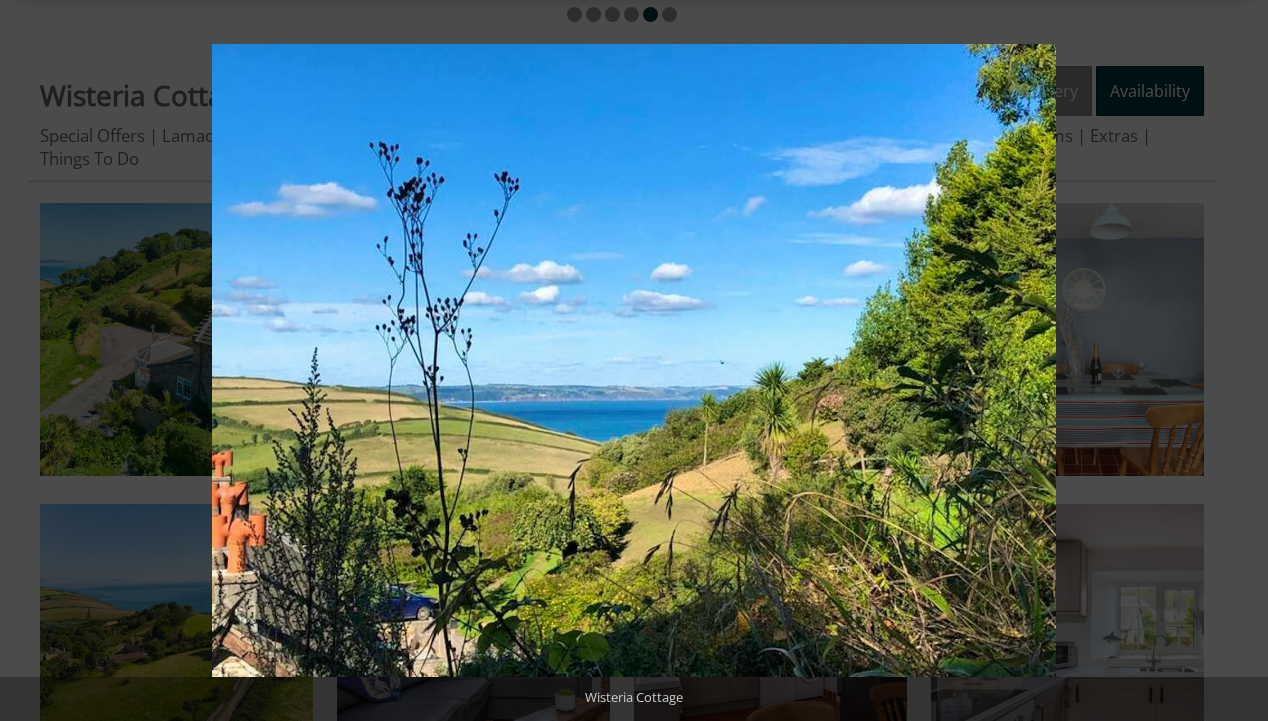 click at bounding box center (1233, 361) 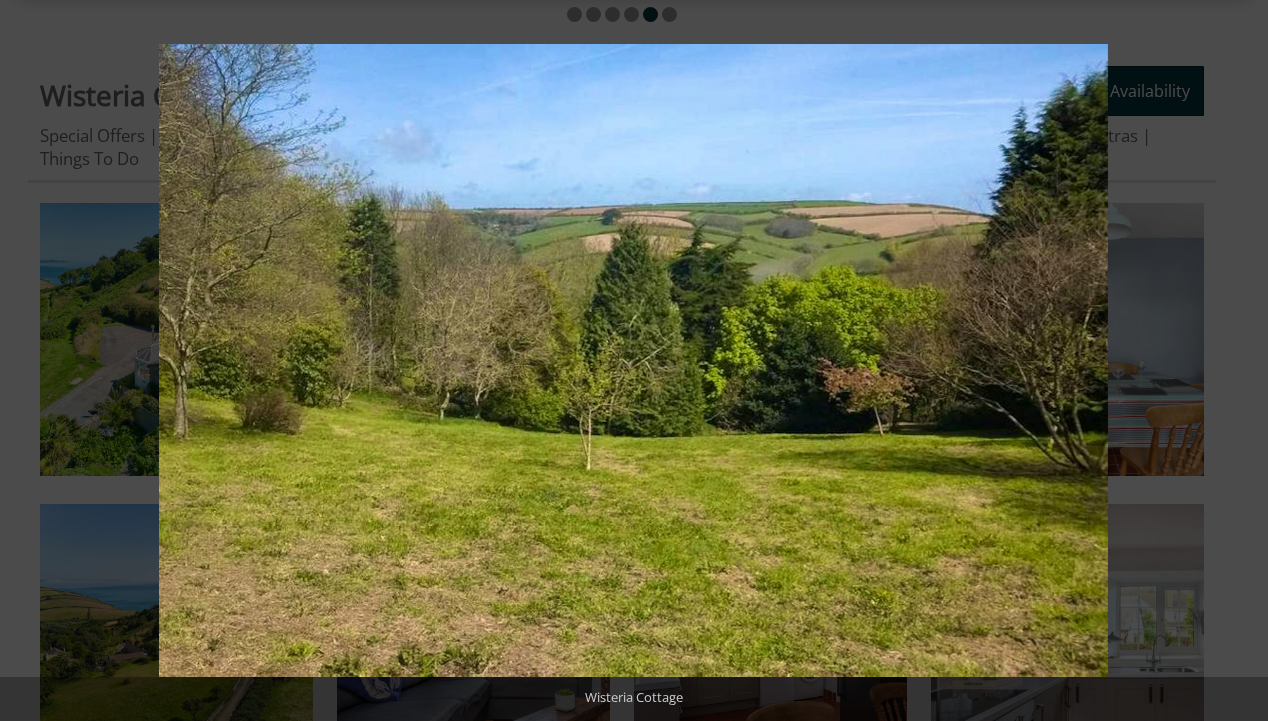 click at bounding box center [1233, 361] 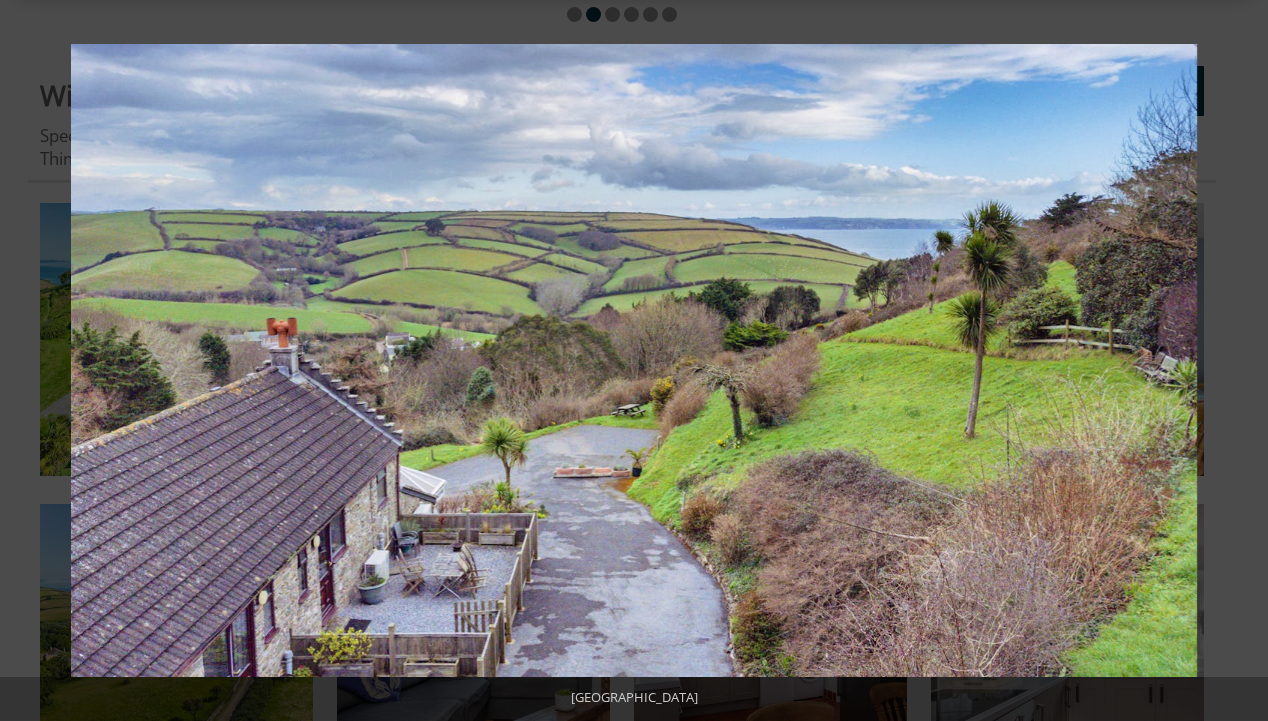 click at bounding box center (1233, 361) 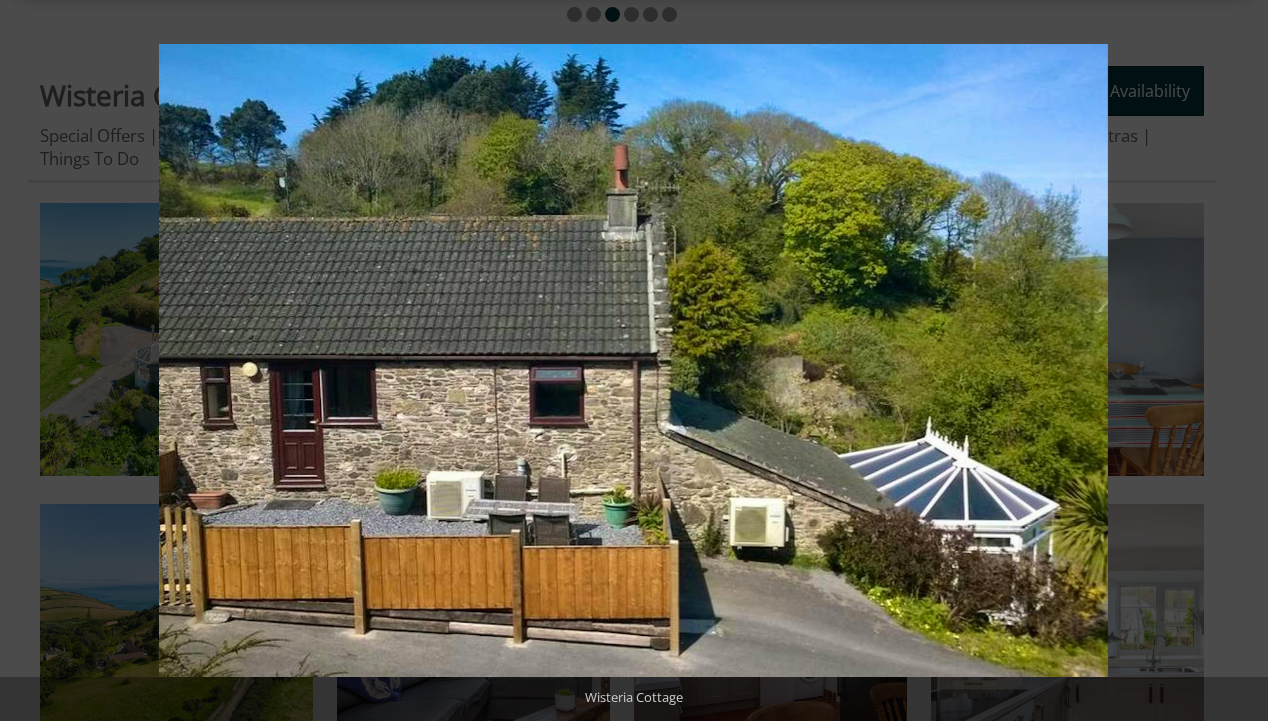 click at bounding box center [1233, 361] 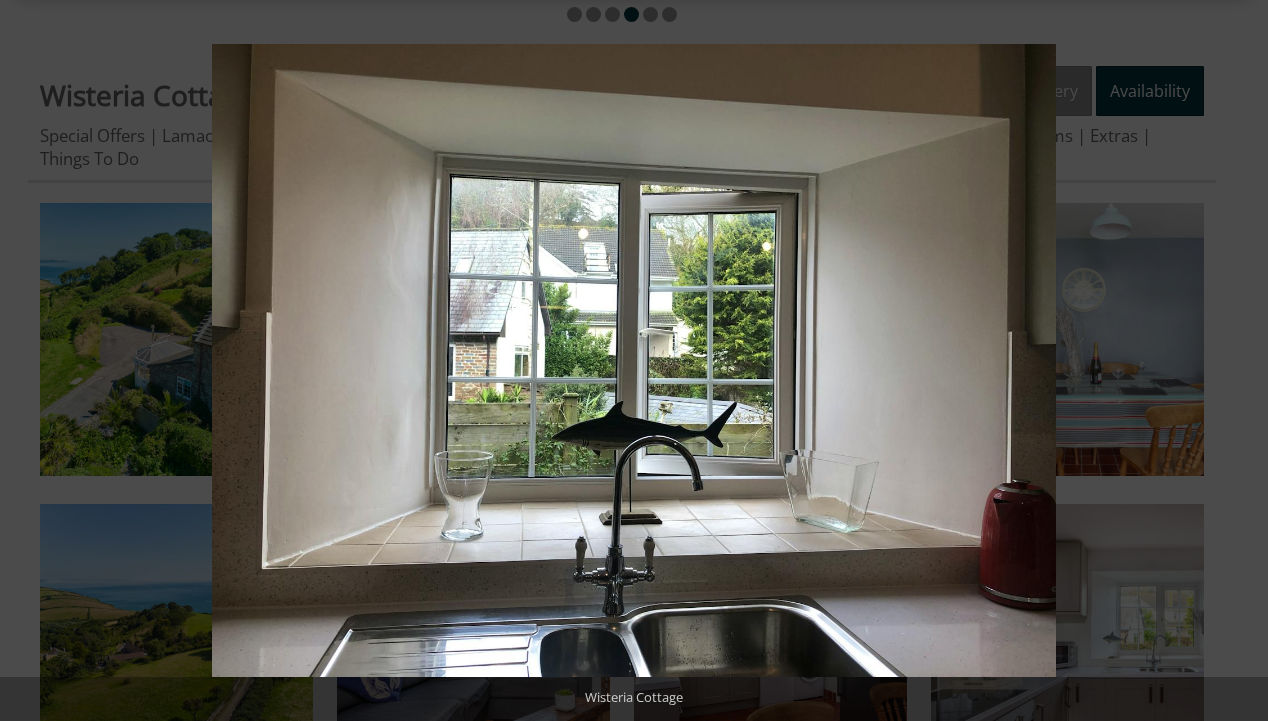 click at bounding box center [1233, 361] 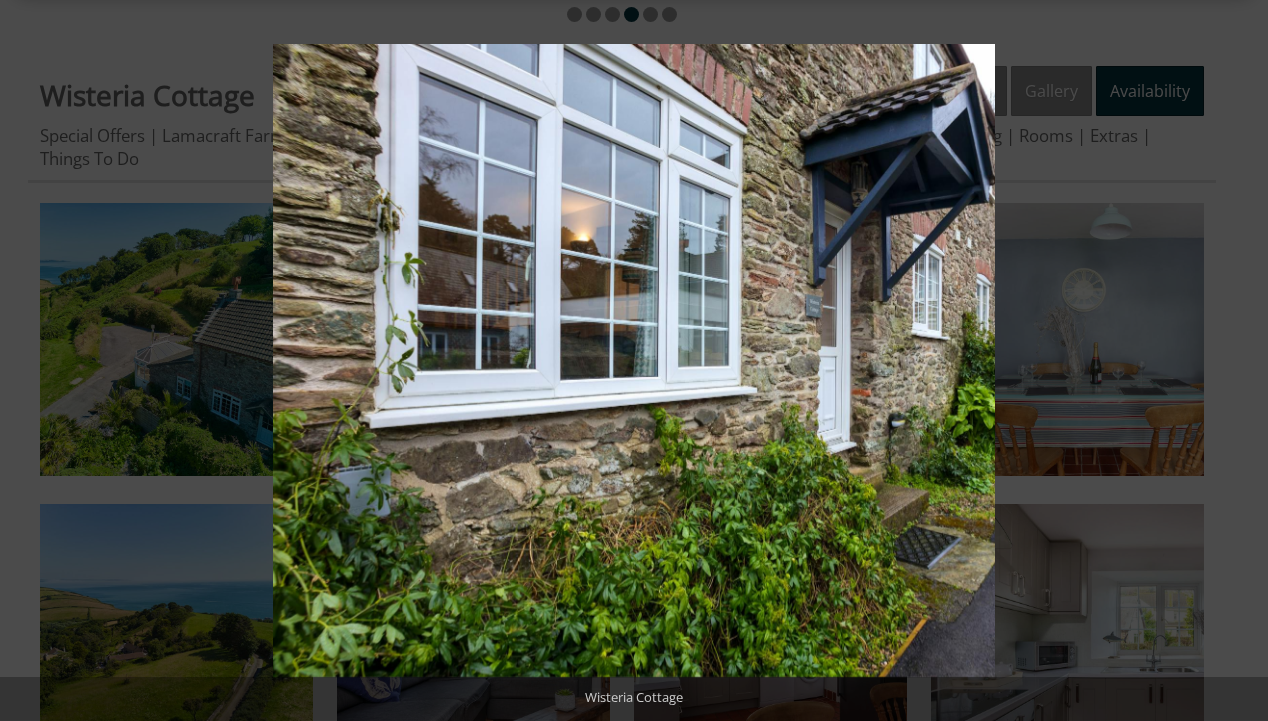 click at bounding box center (1233, 361) 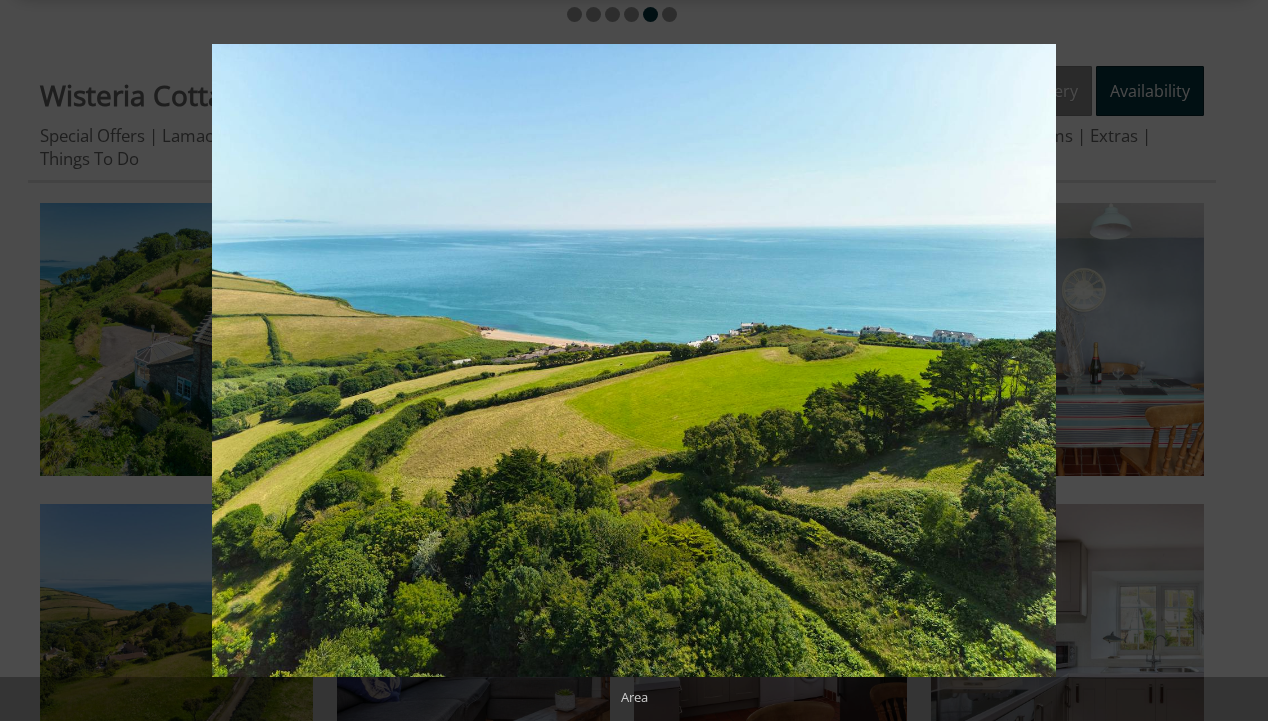 click at bounding box center [1233, 361] 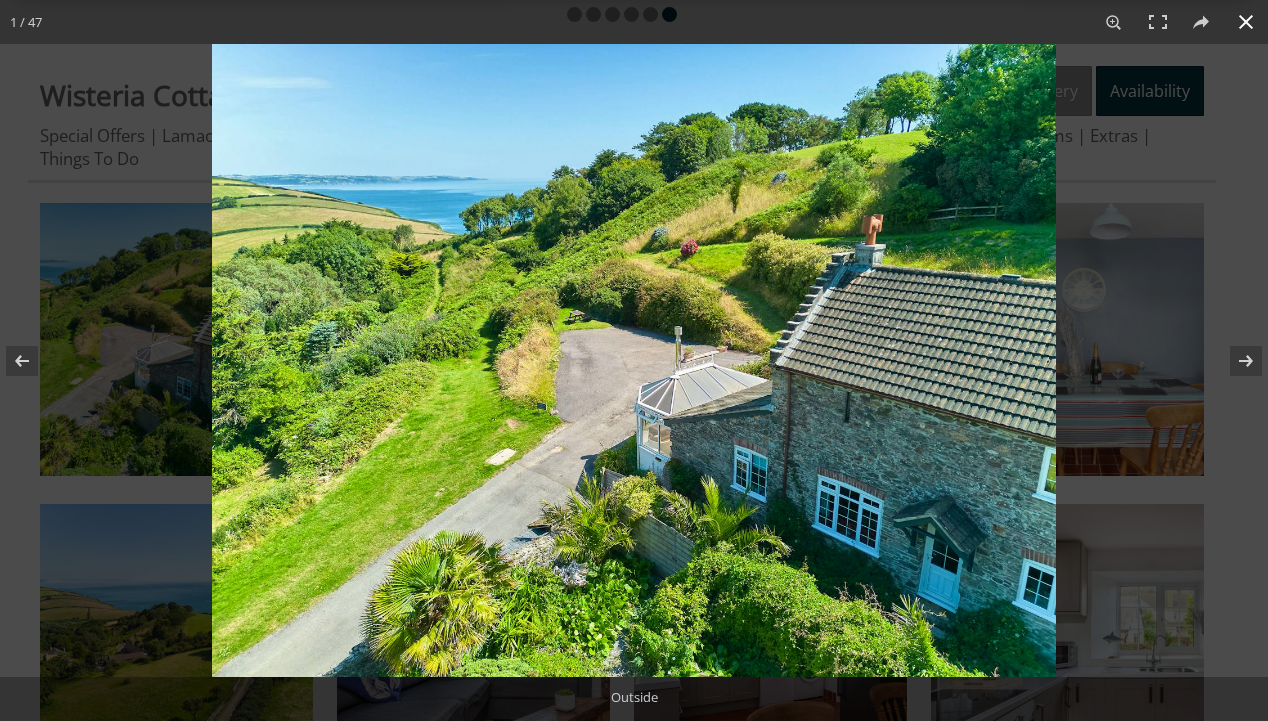 click at bounding box center [1246, 22] 